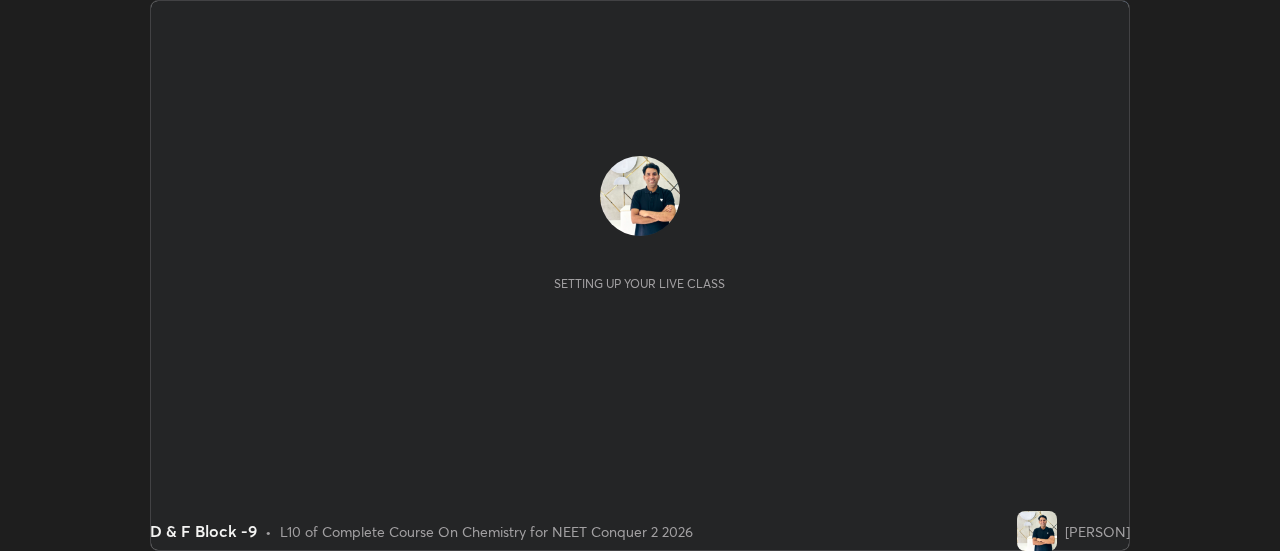 scroll, scrollTop: 0, scrollLeft: 0, axis: both 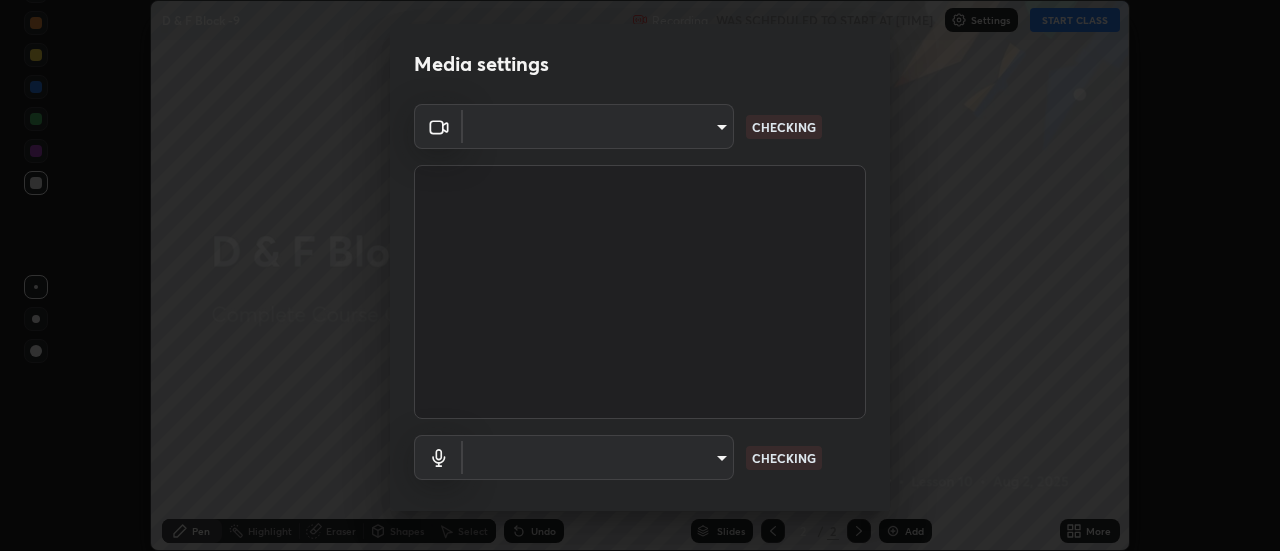 type on "b32c73f9f7383dfd5894755b812e900e91b535440668f828b547b286affdb2a7" 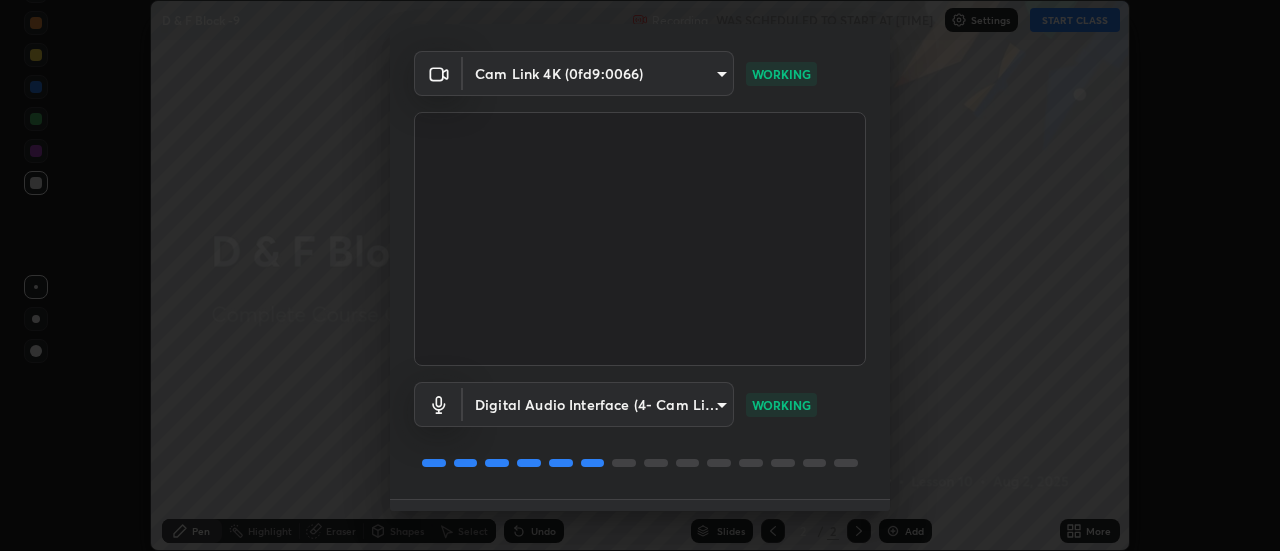 scroll, scrollTop: 102, scrollLeft: 0, axis: vertical 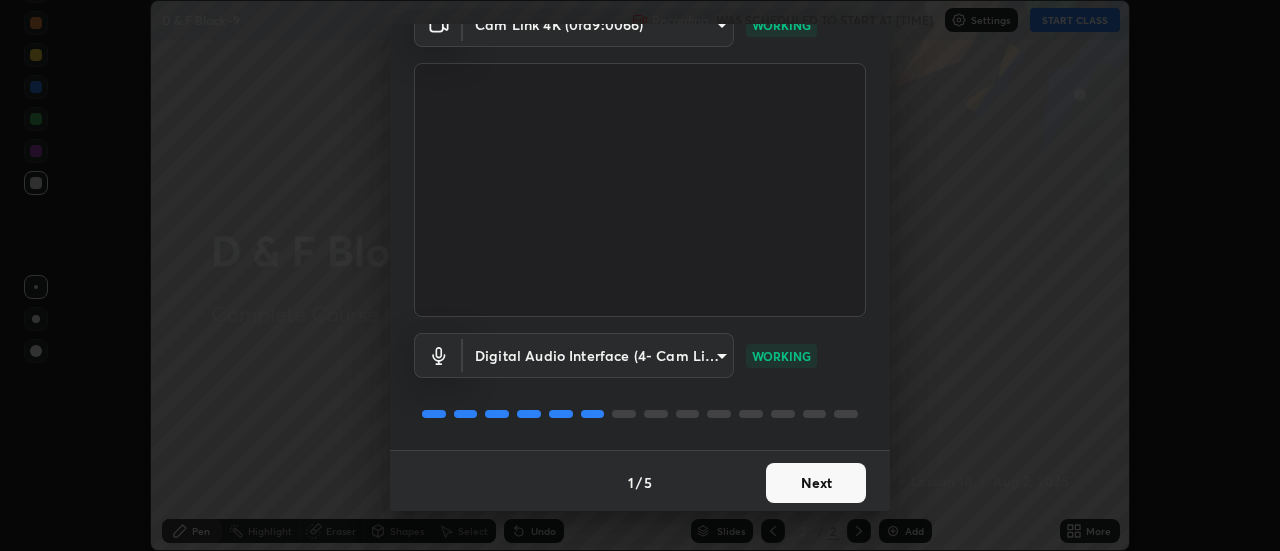 click on "Next" at bounding box center (816, 483) 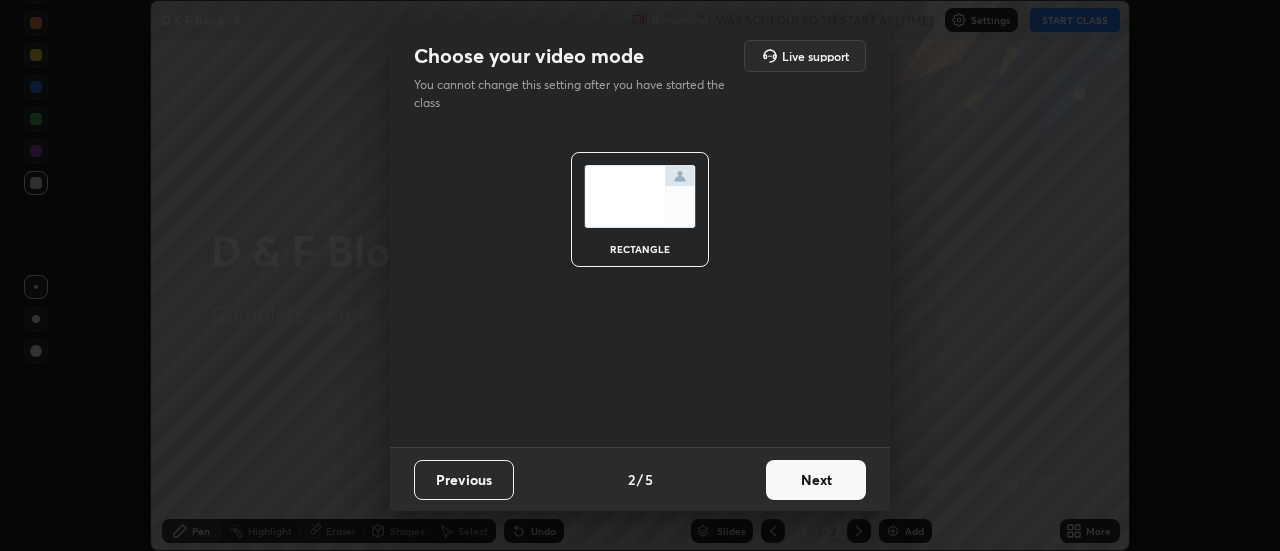 scroll, scrollTop: 0, scrollLeft: 0, axis: both 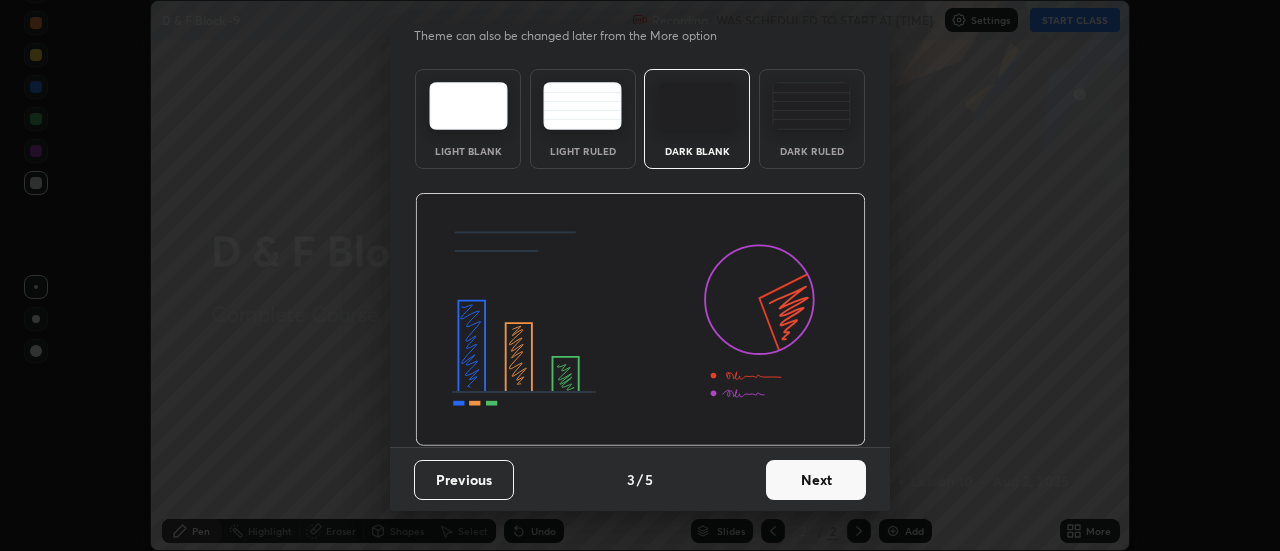 click on "Next" at bounding box center (816, 480) 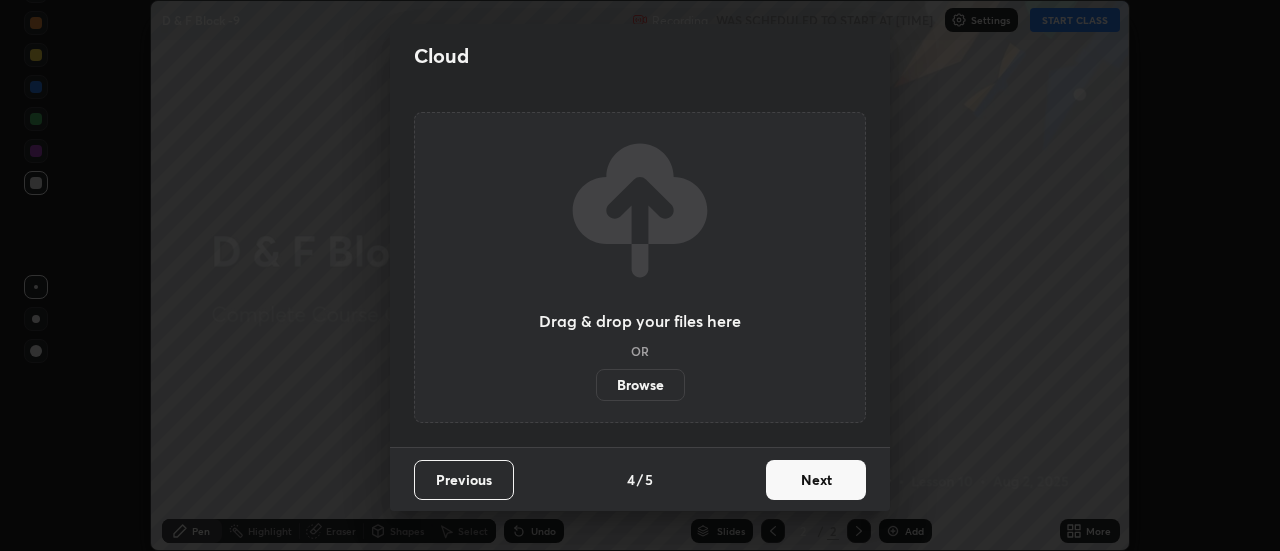 scroll, scrollTop: 0, scrollLeft: 0, axis: both 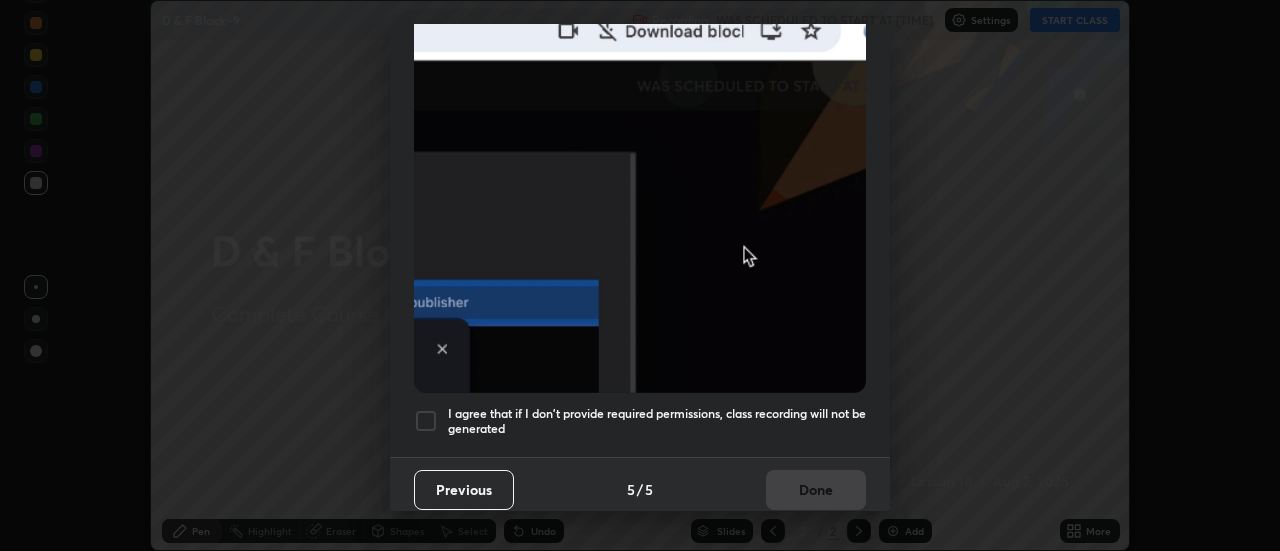 click on "I agree that if I don't provide required permissions, class recording will not be generated" at bounding box center (657, 421) 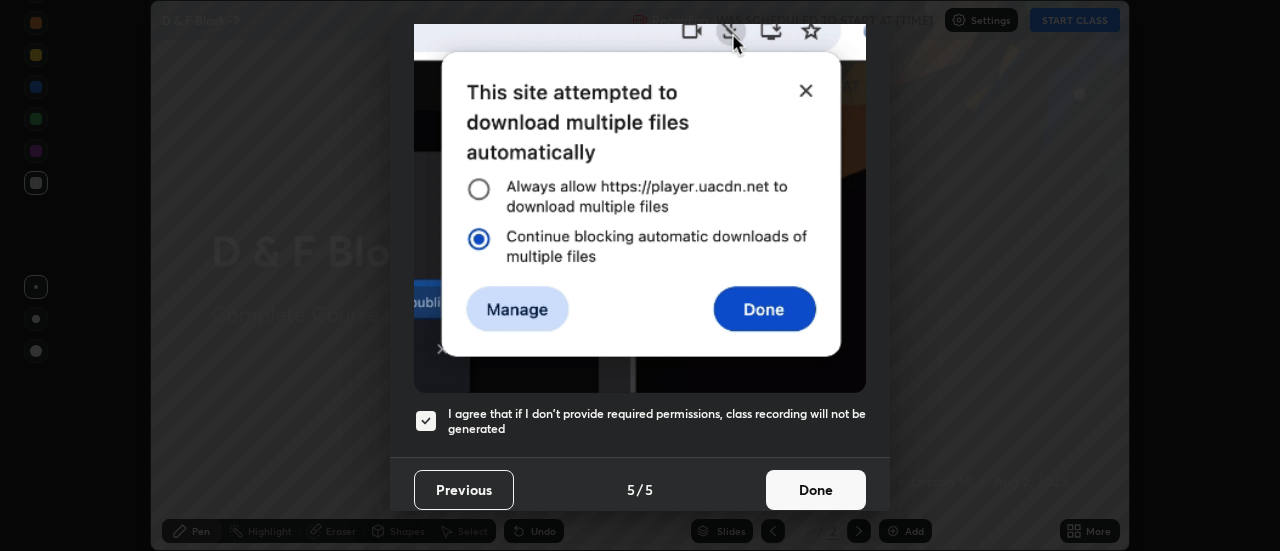 click on "Done" at bounding box center (816, 490) 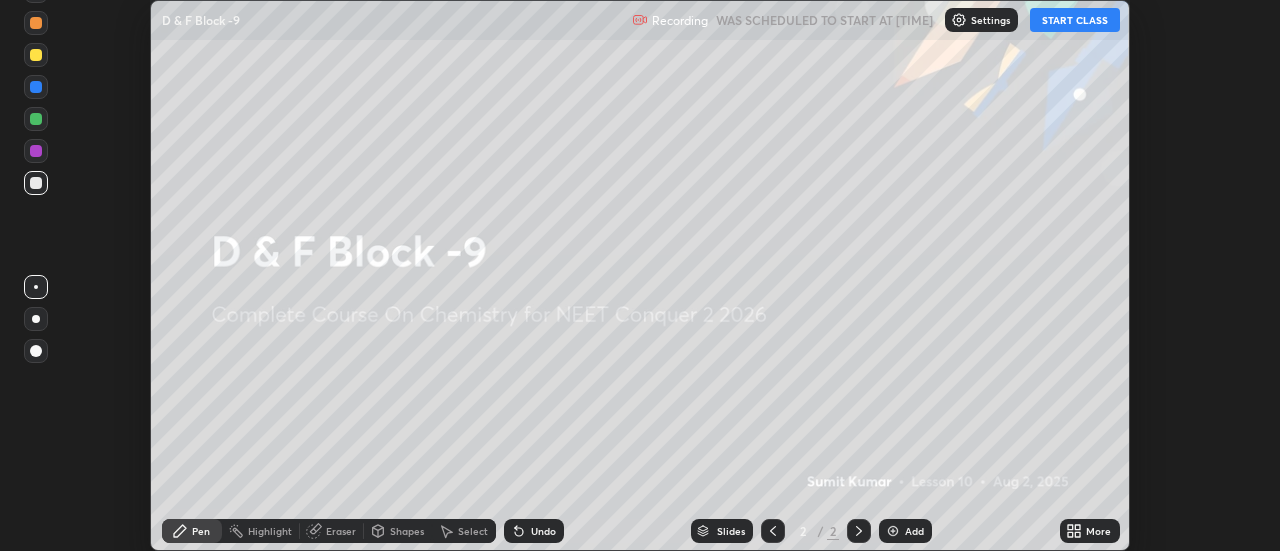 click 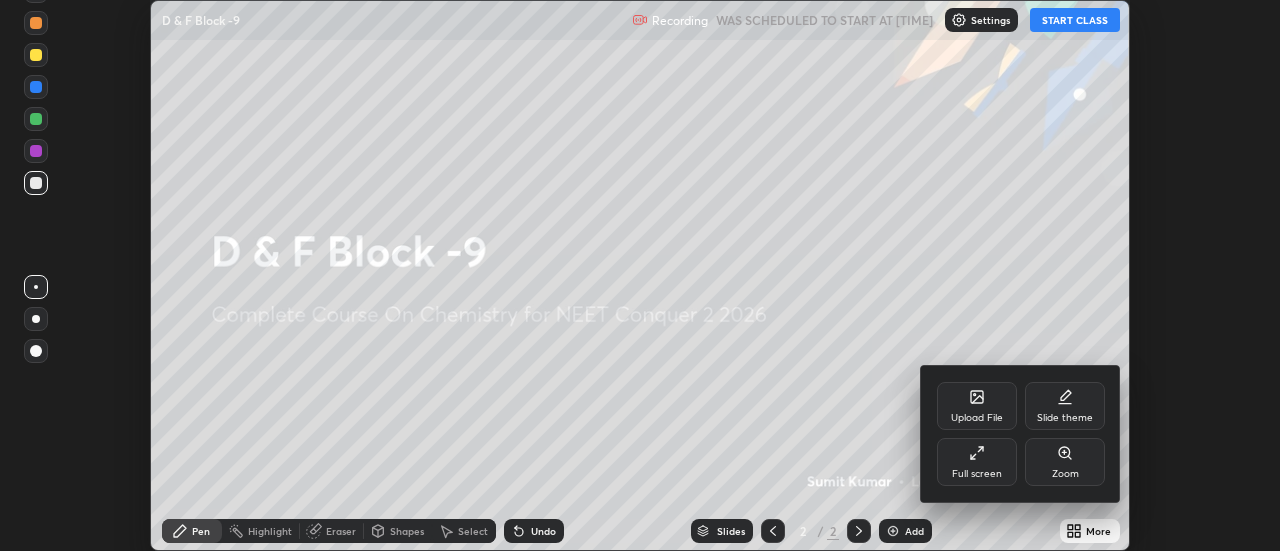 click on "Full screen" at bounding box center (977, 462) 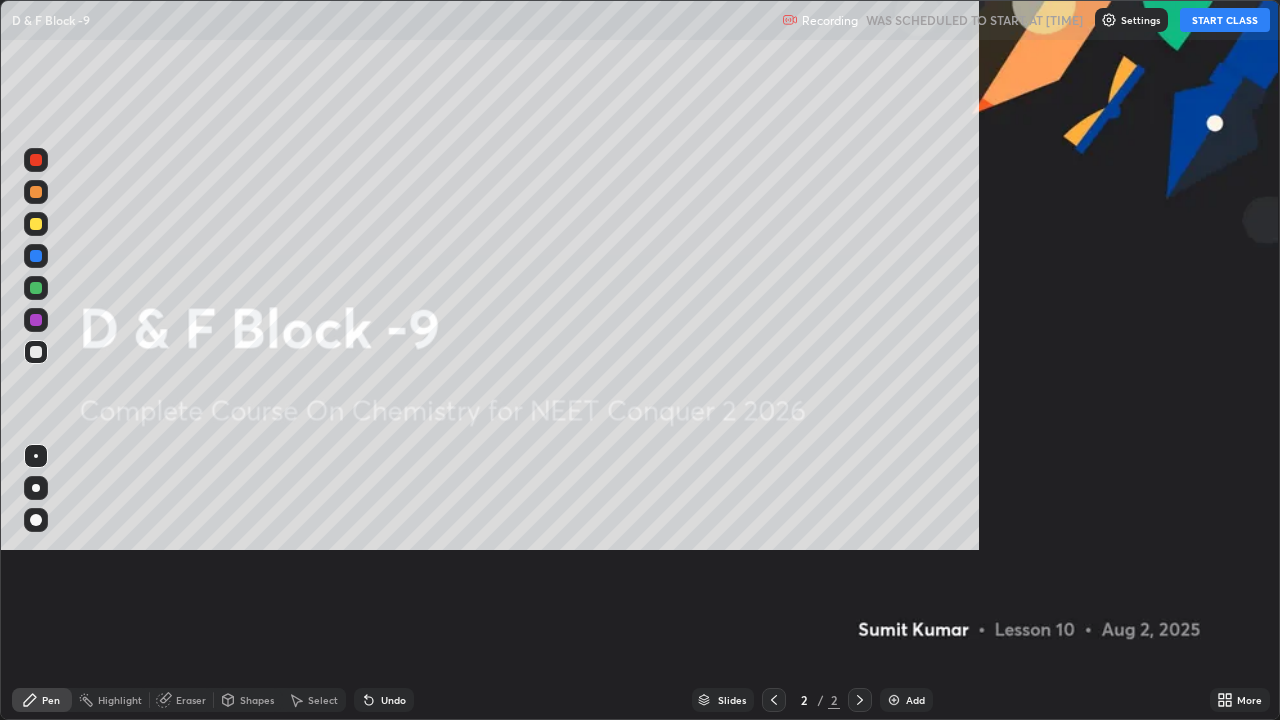 scroll, scrollTop: 99280, scrollLeft: 98720, axis: both 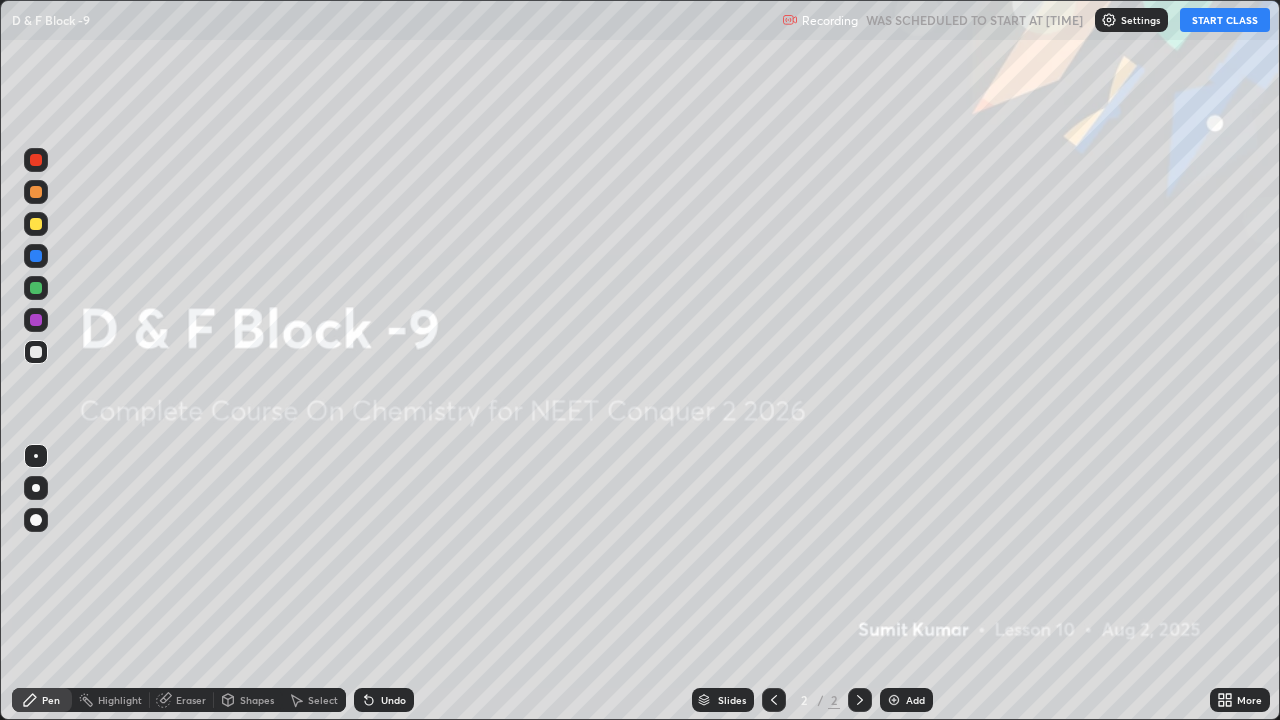click at bounding box center [894, 700] 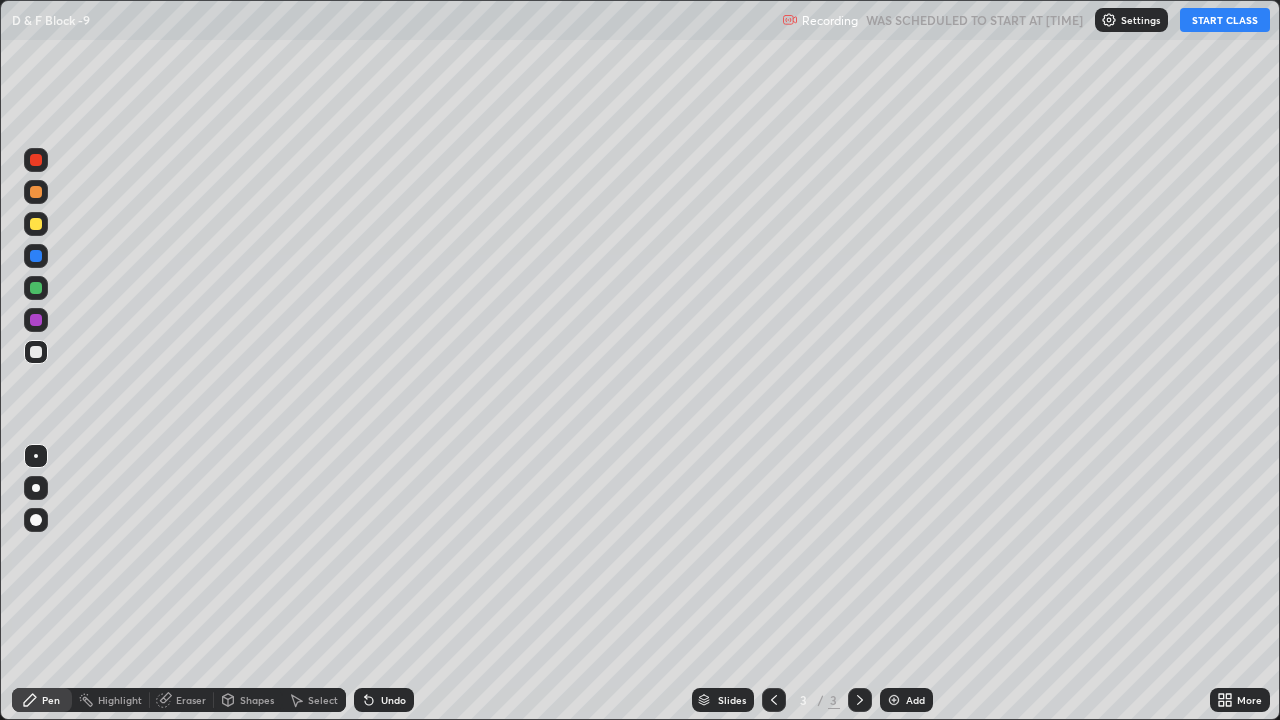 click on "START CLASS" at bounding box center [1225, 20] 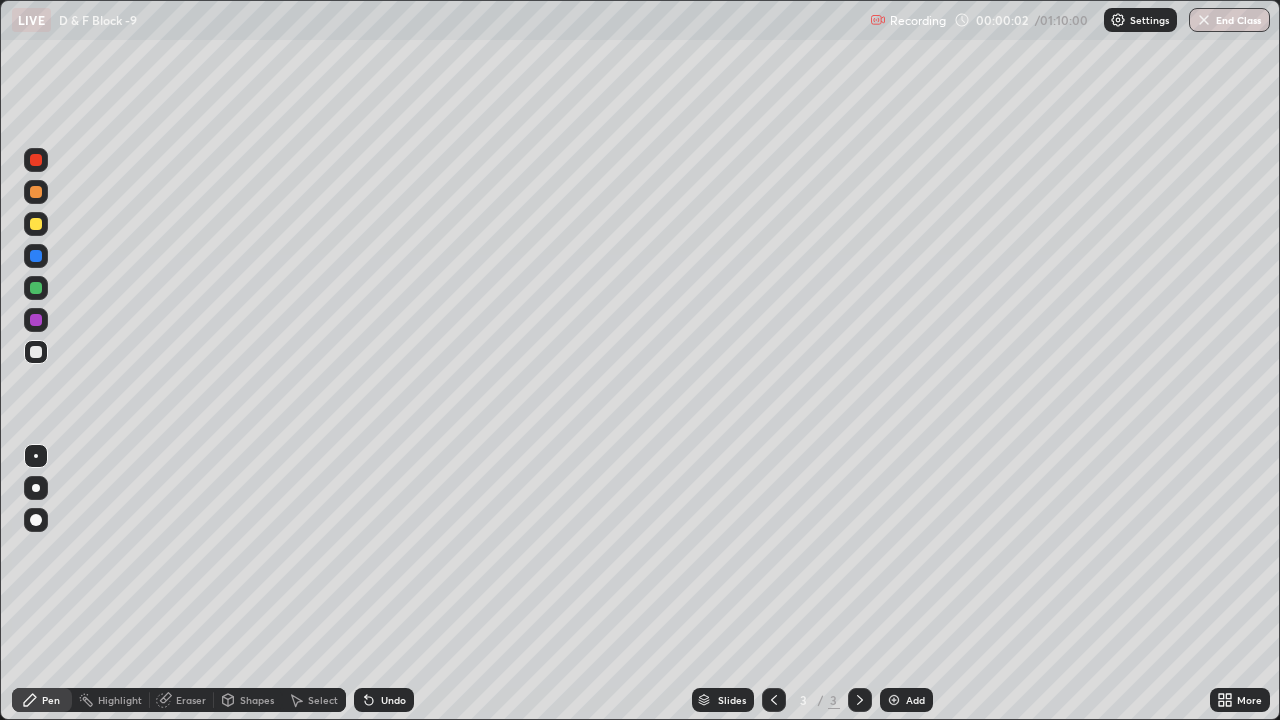 click 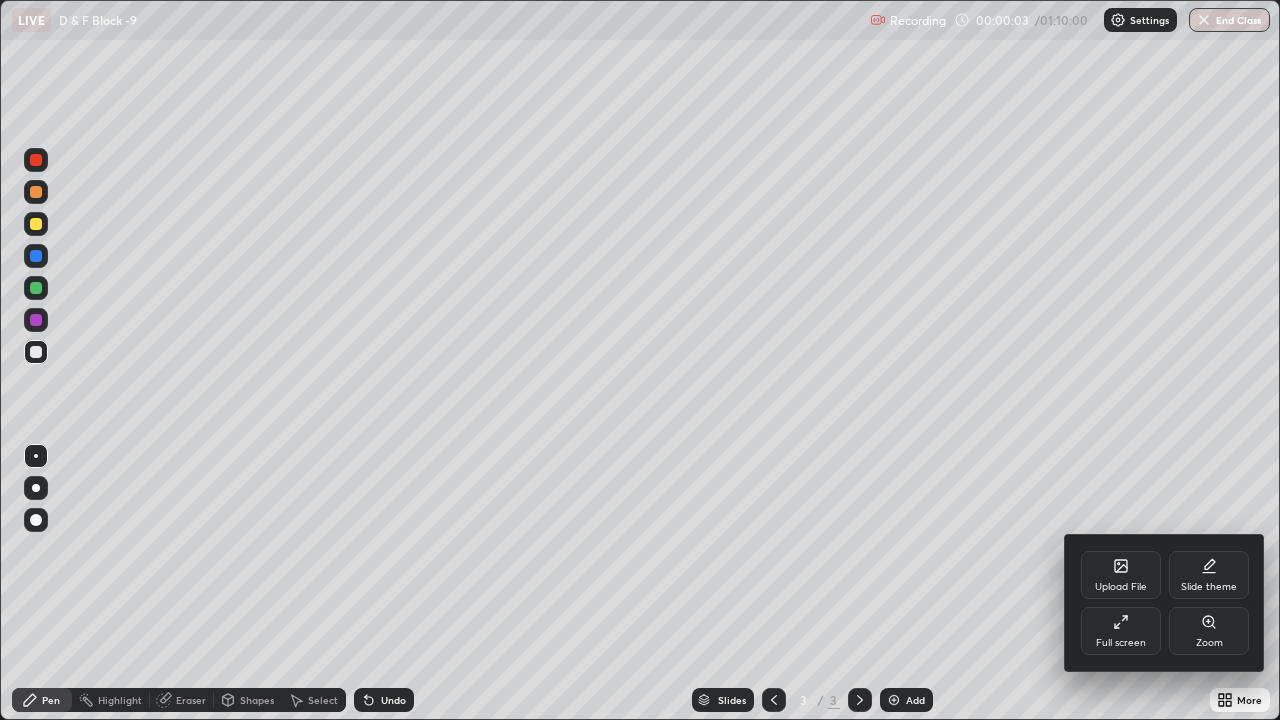 click on "Upload File" at bounding box center [1121, 575] 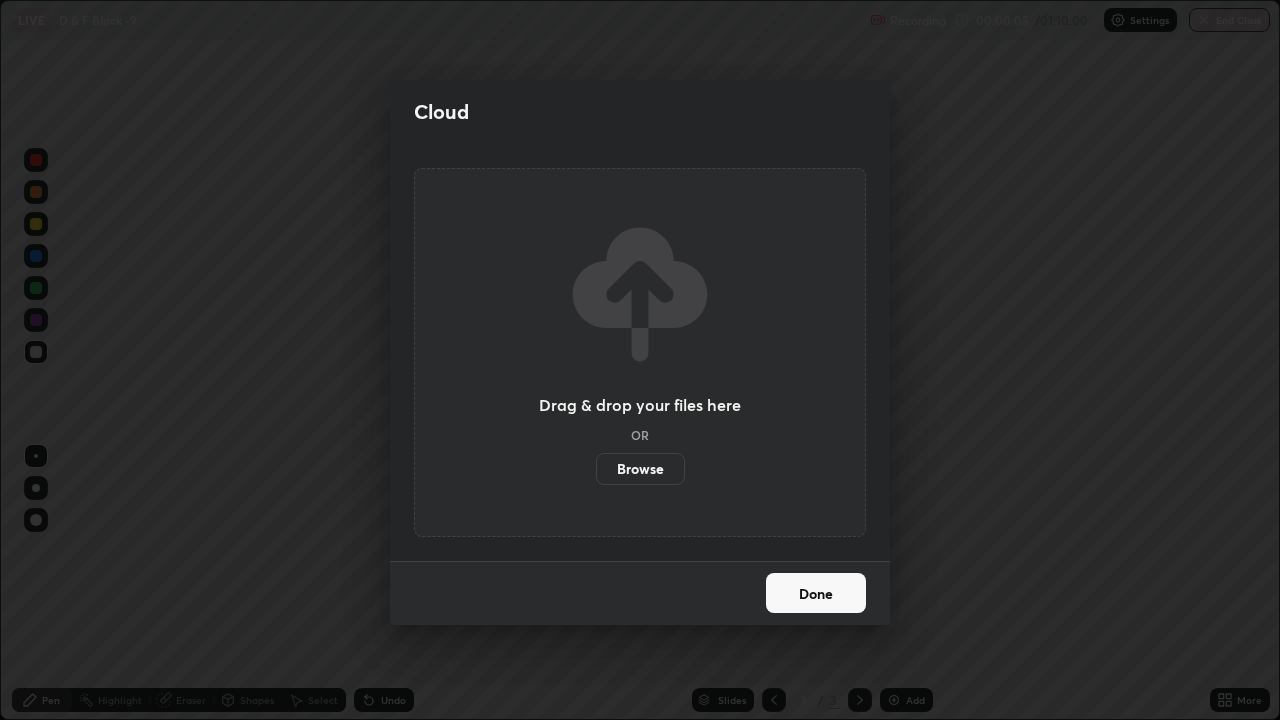 click on "Browse" at bounding box center (640, 469) 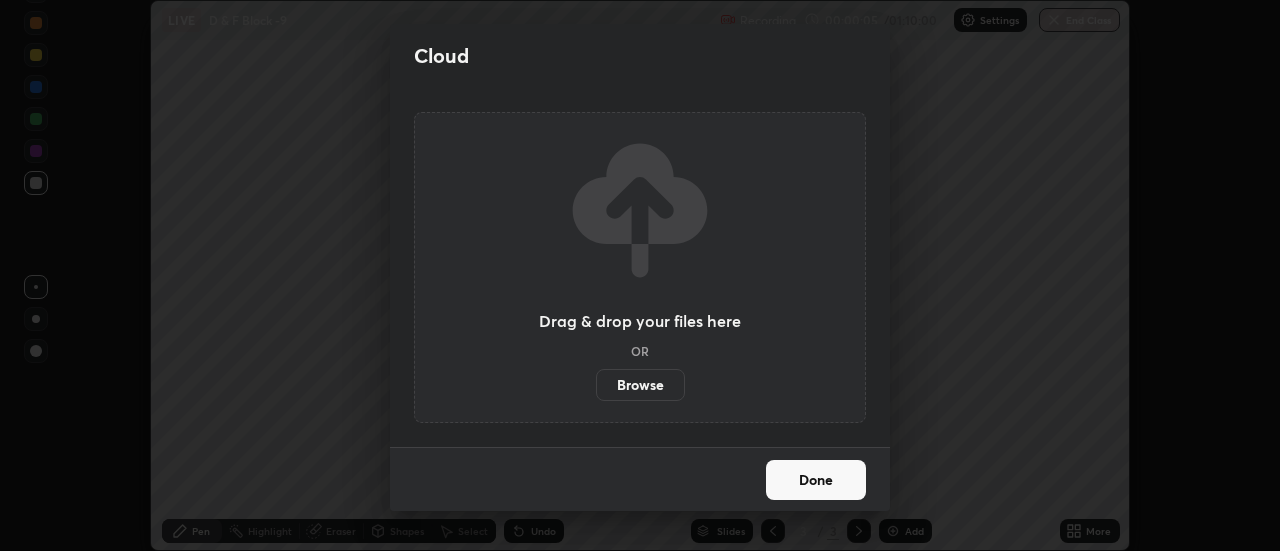 scroll, scrollTop: 551, scrollLeft: 1280, axis: both 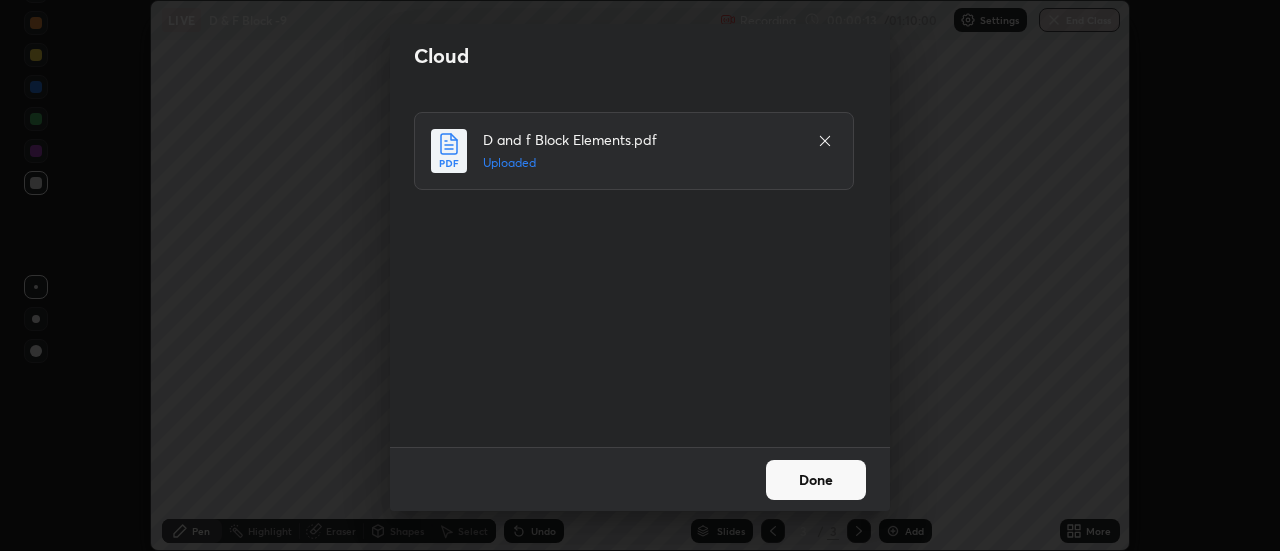 click on "Done" at bounding box center (816, 480) 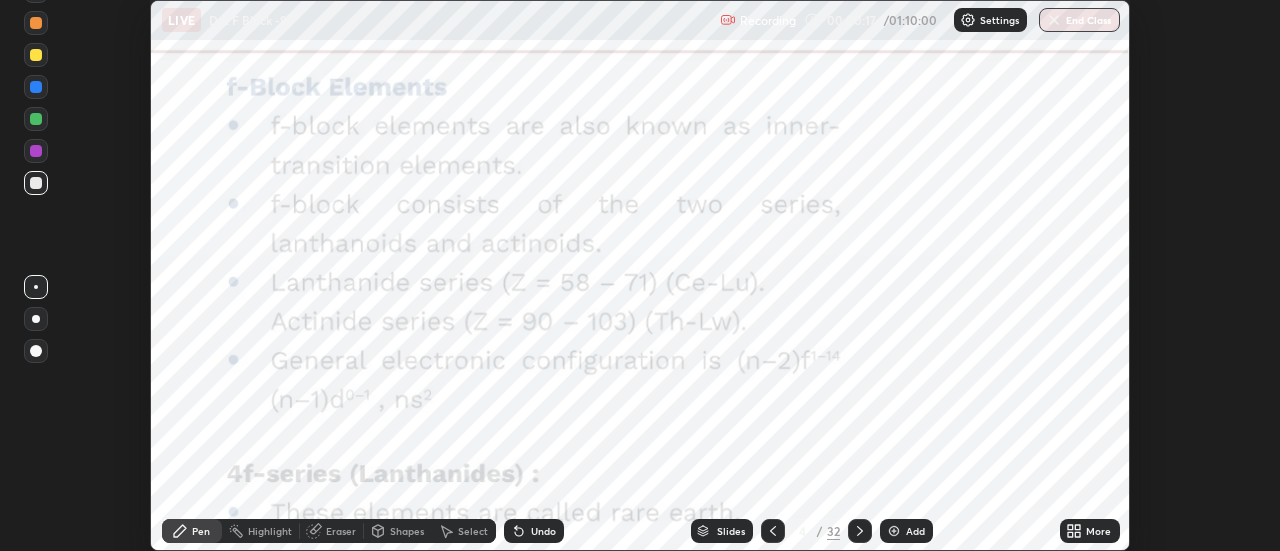 click 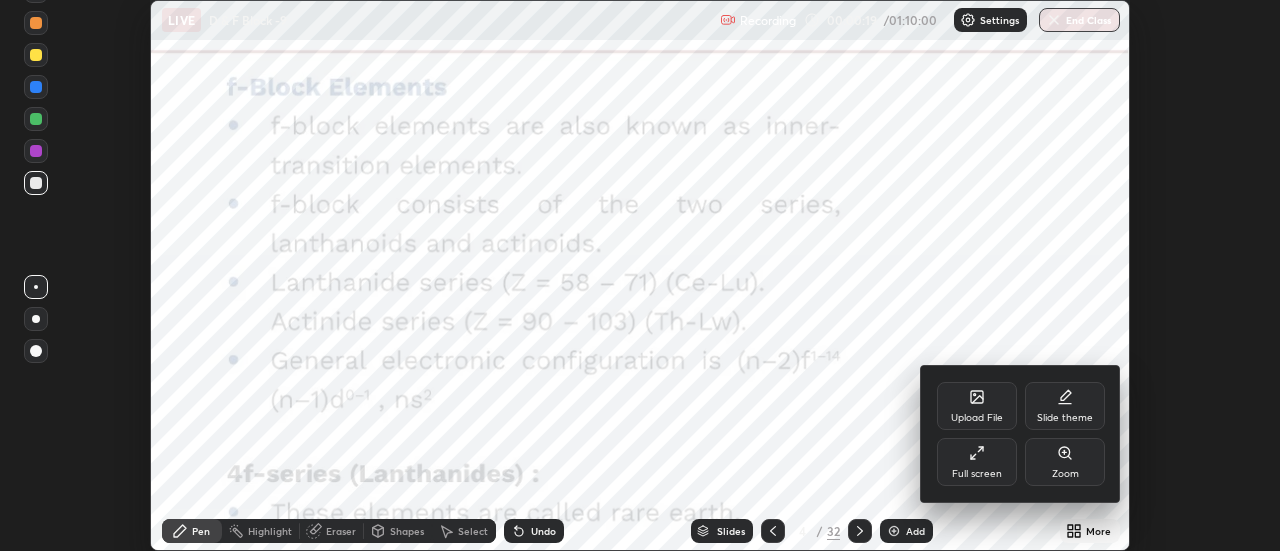 click on "Full screen" at bounding box center (977, 462) 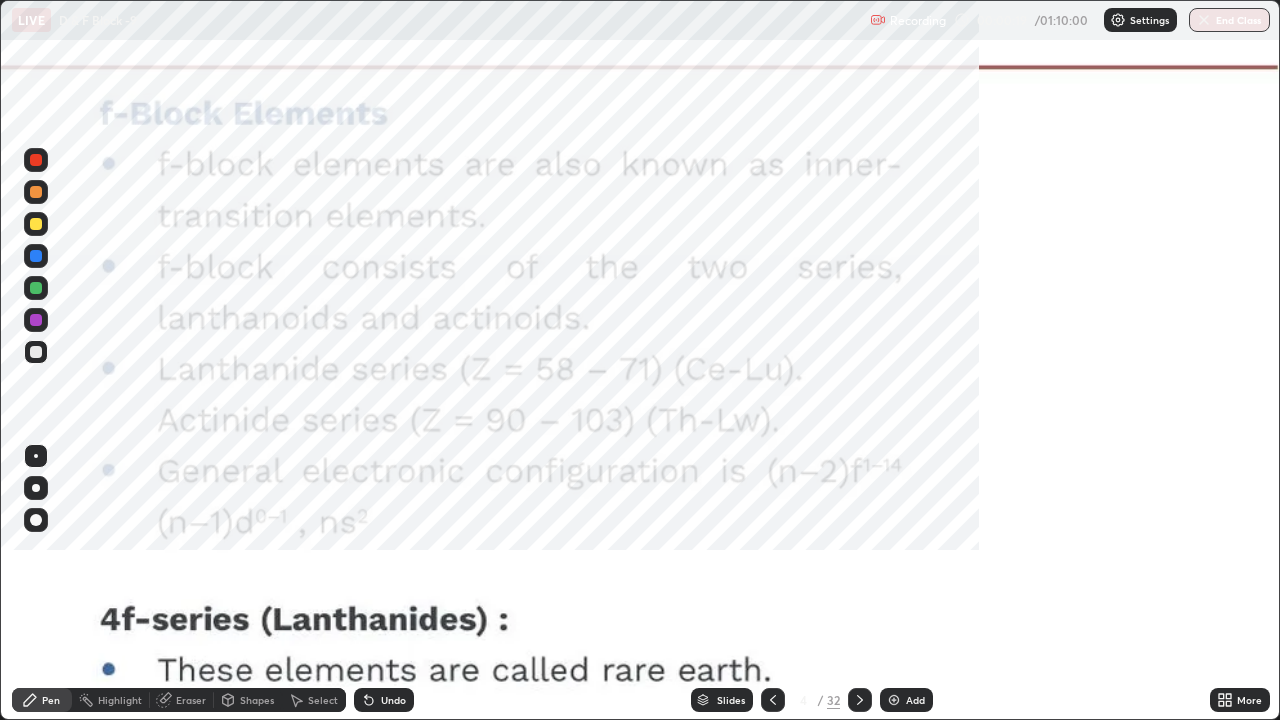 scroll, scrollTop: 99280, scrollLeft: 98720, axis: both 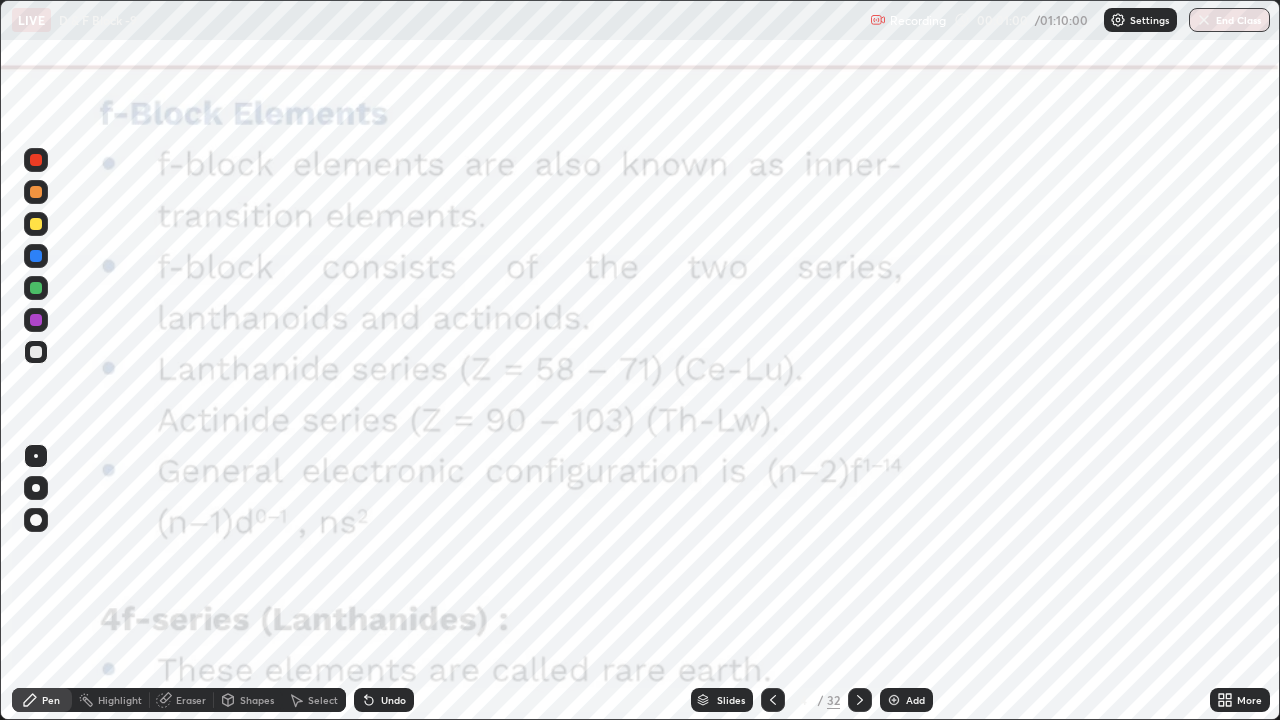 click at bounding box center (36, 160) 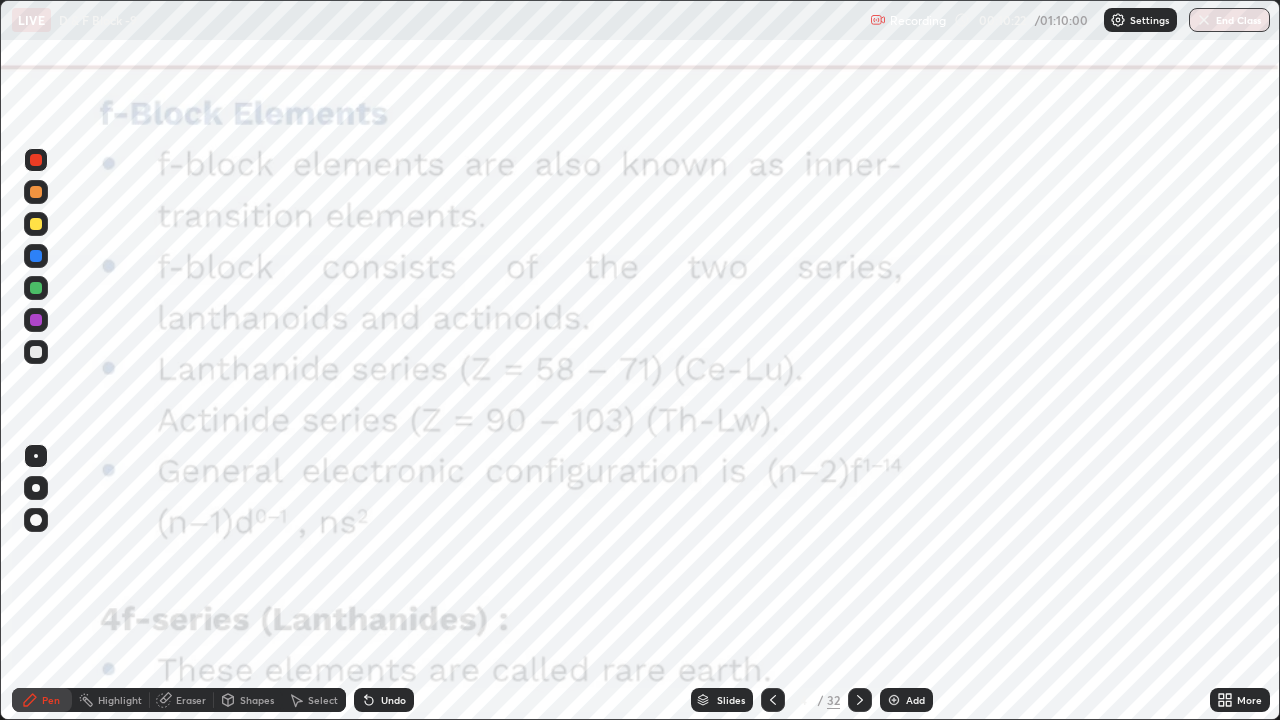 click 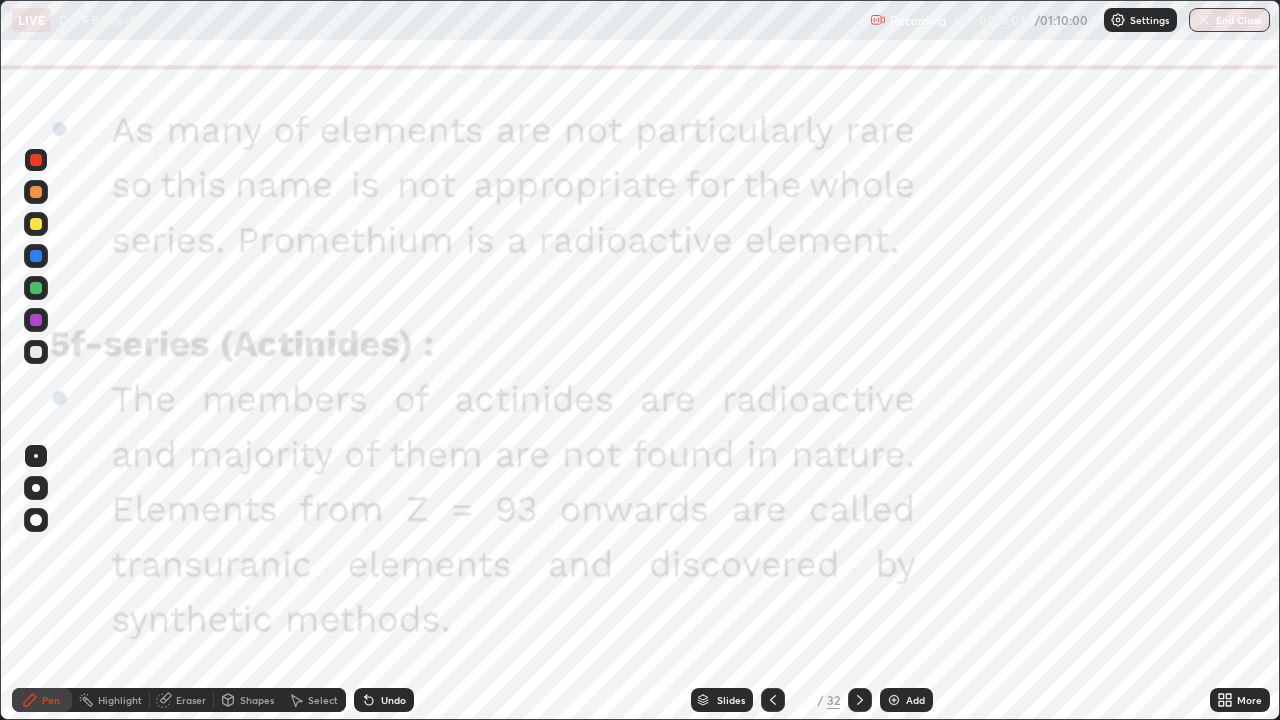 click on "Undo" at bounding box center [393, 700] 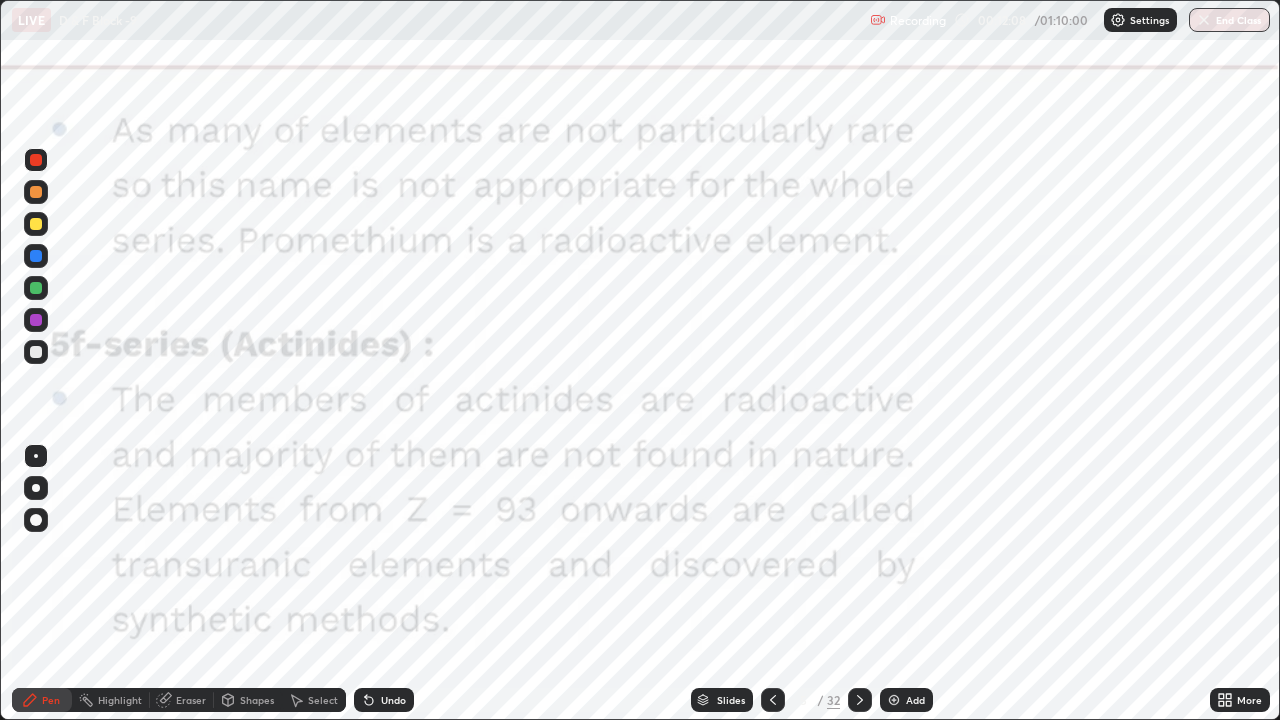 click 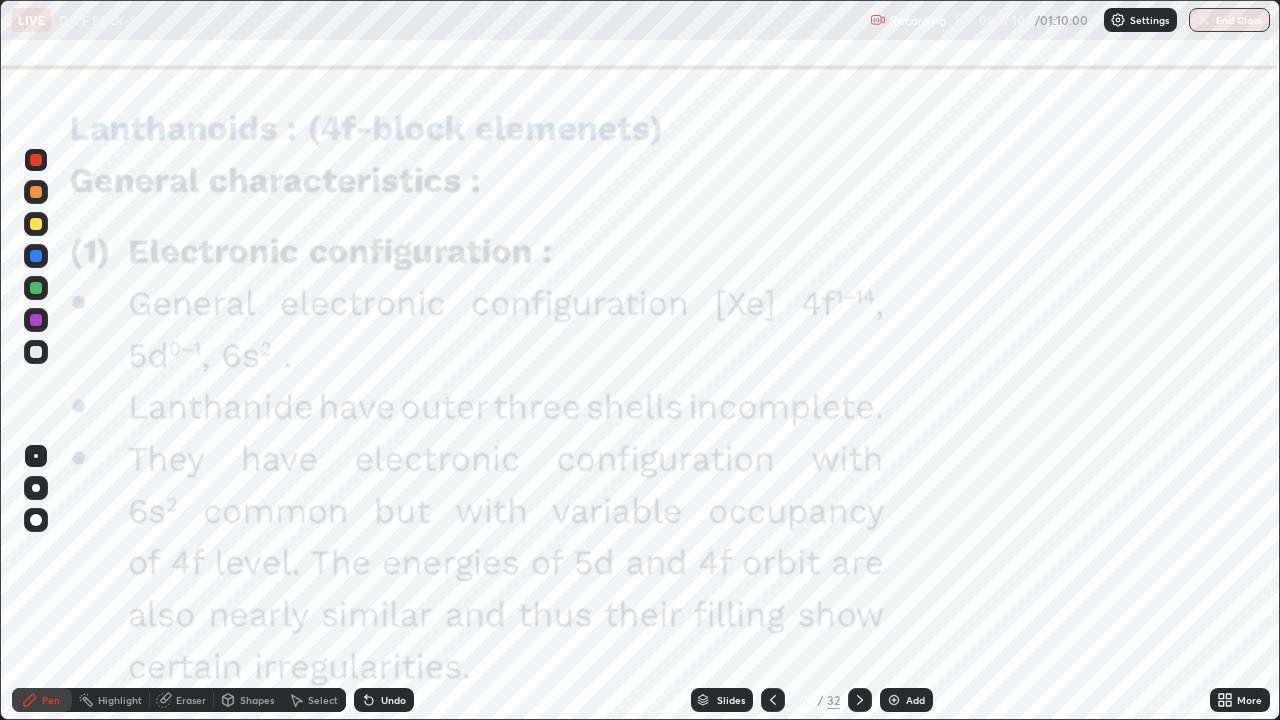 click 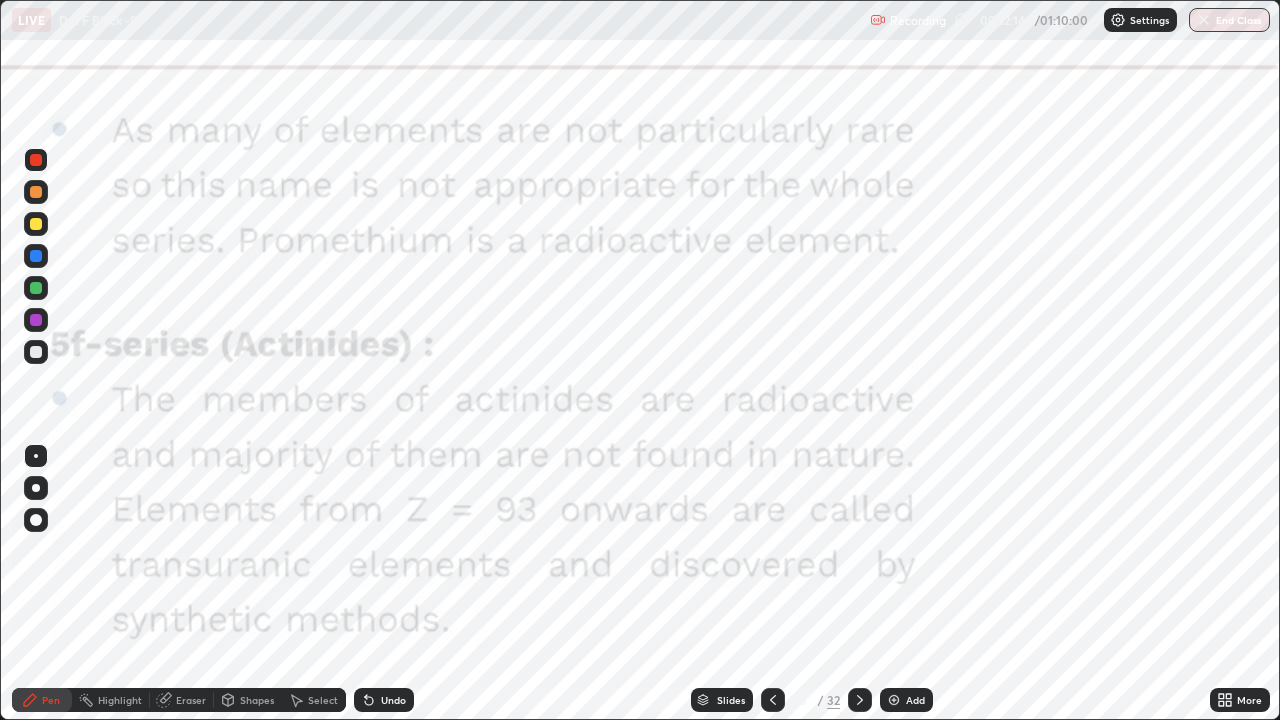click at bounding box center (860, 700) 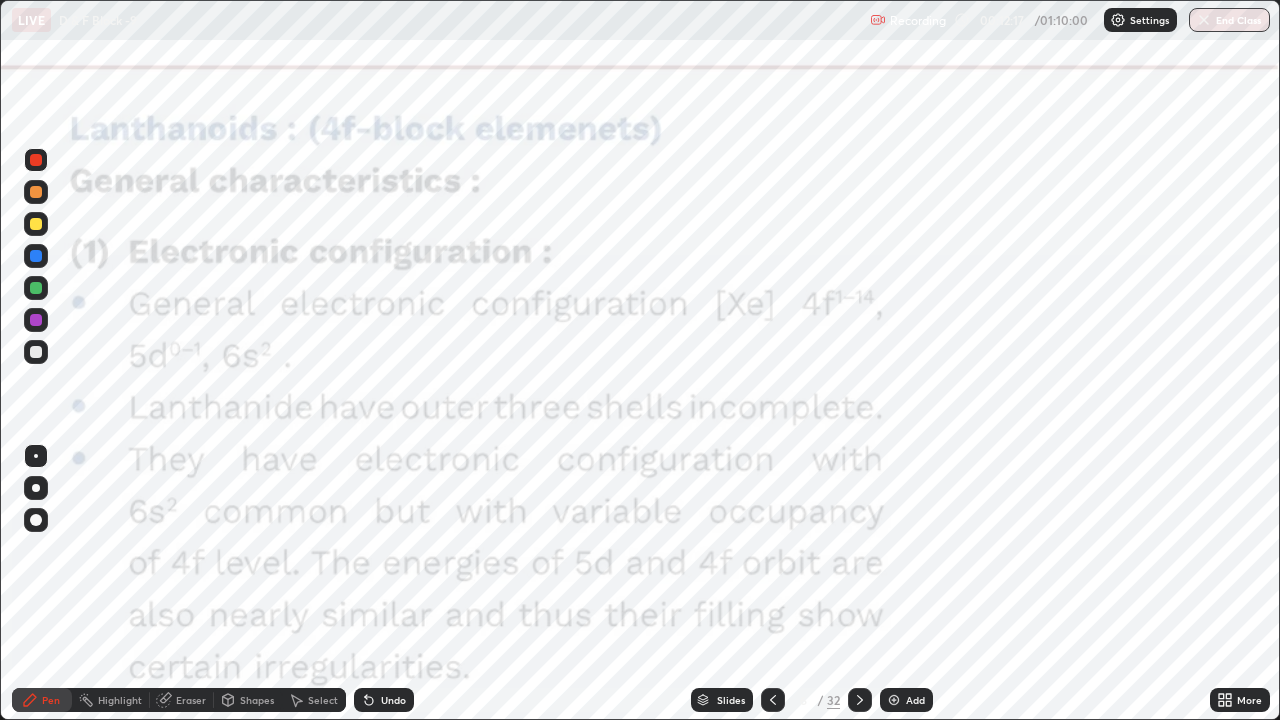 click at bounding box center [860, 700] 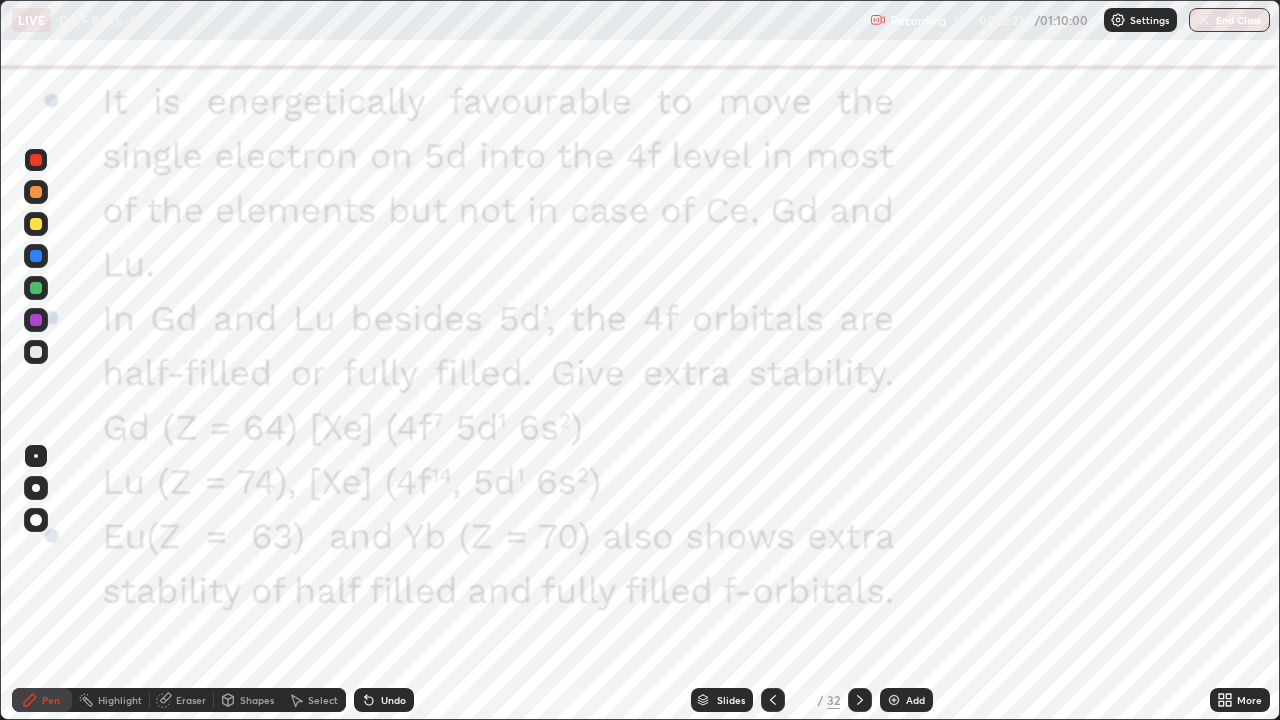 click at bounding box center (860, 700) 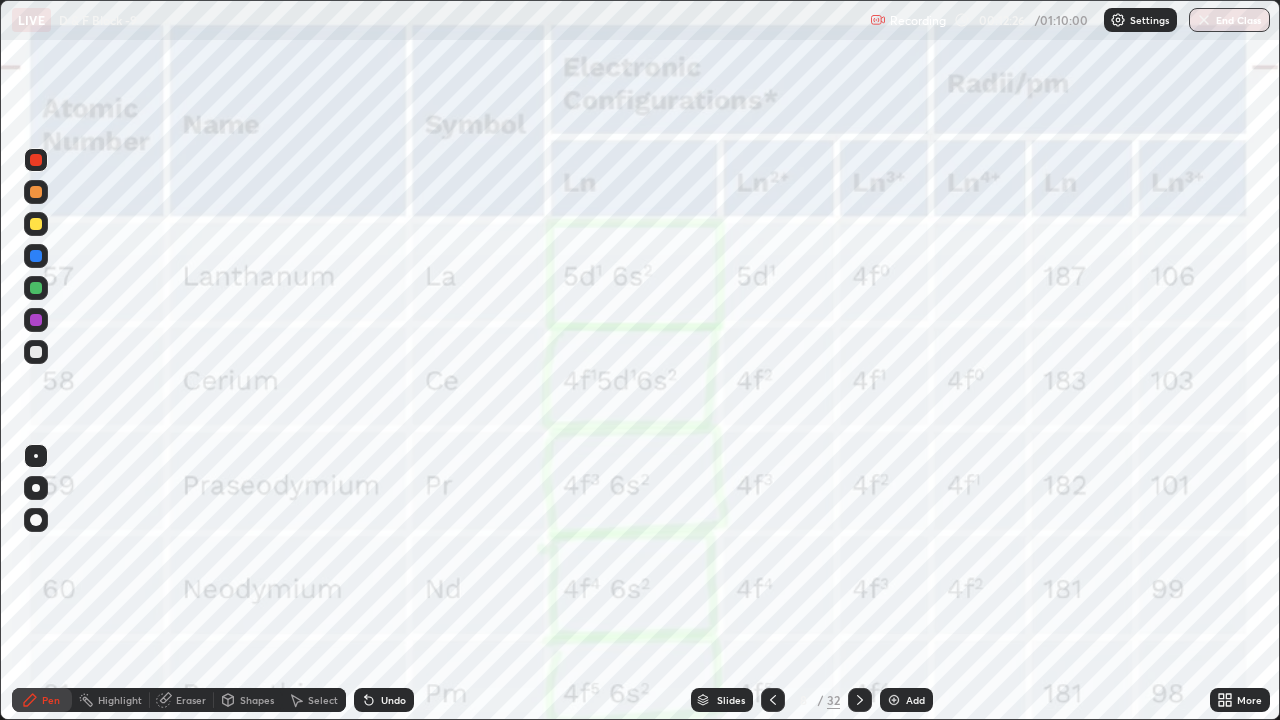 click 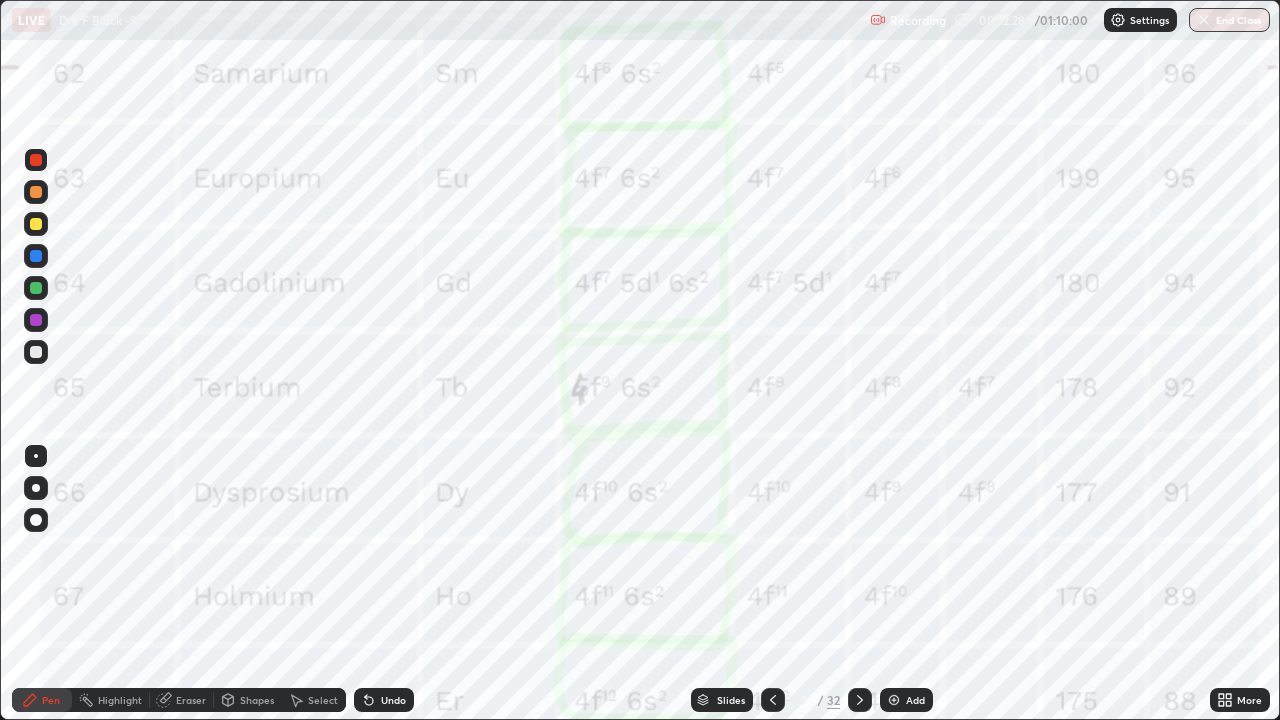 click 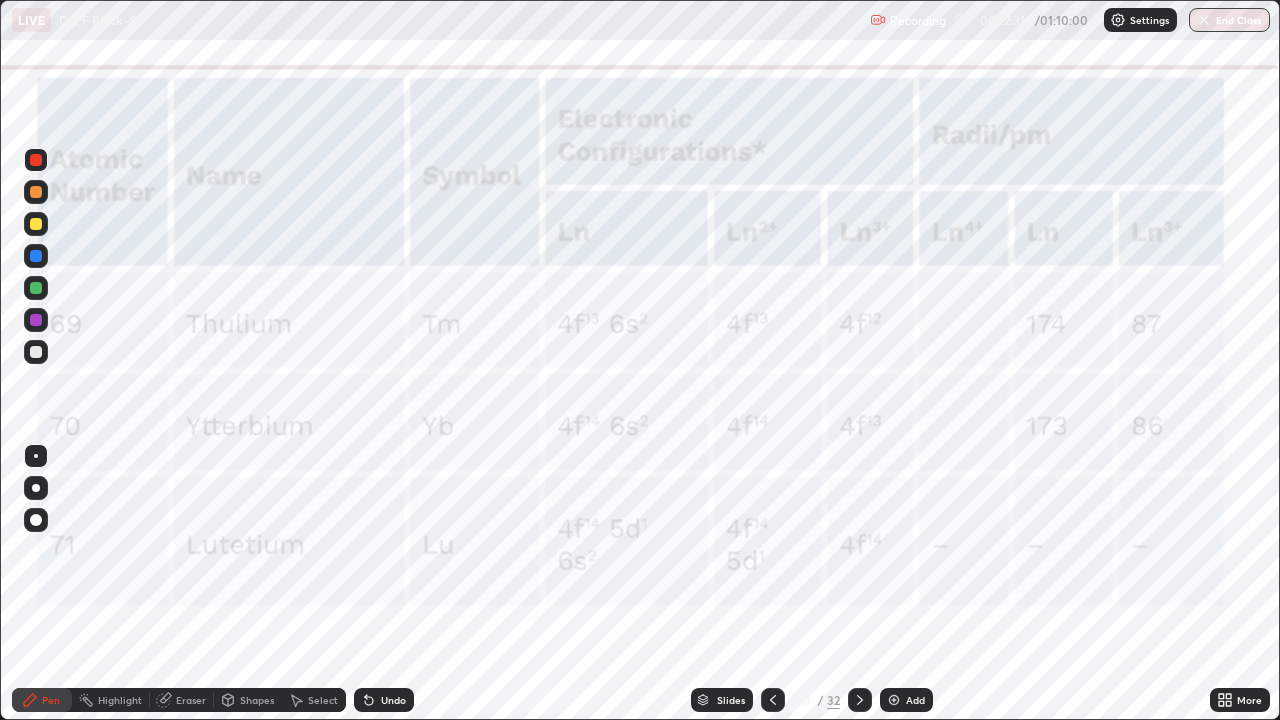 click 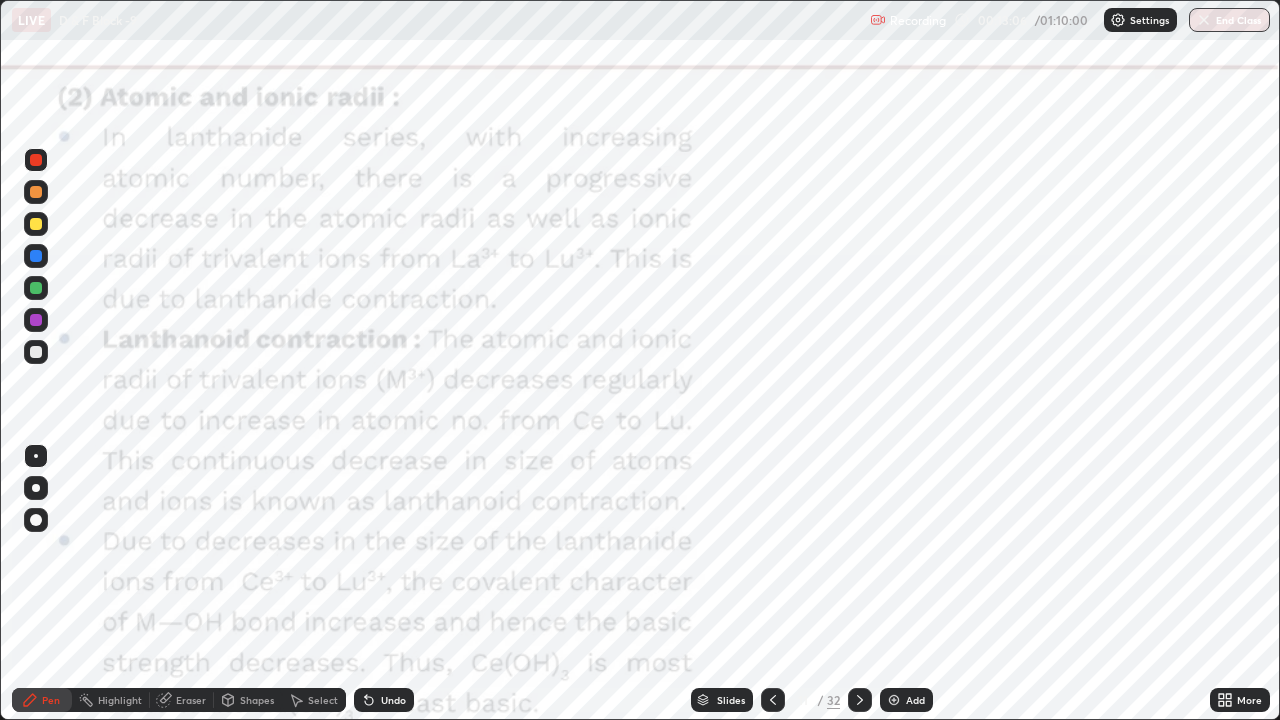 click 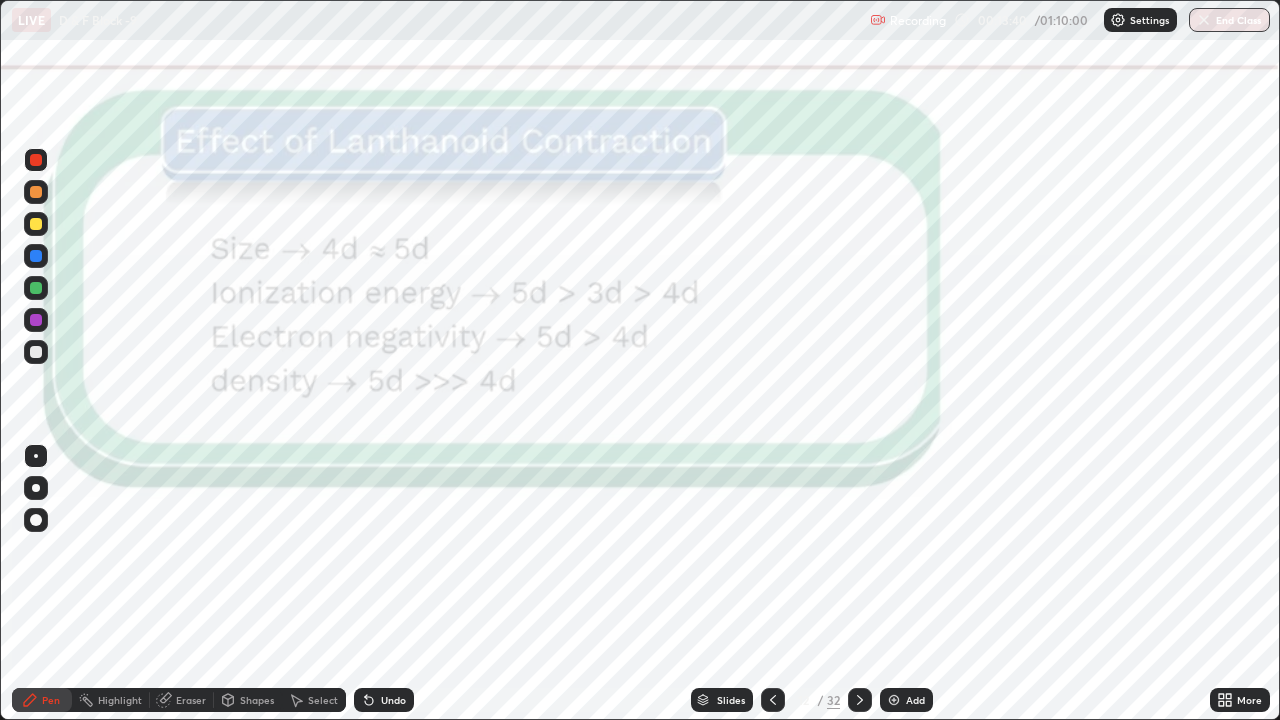 click 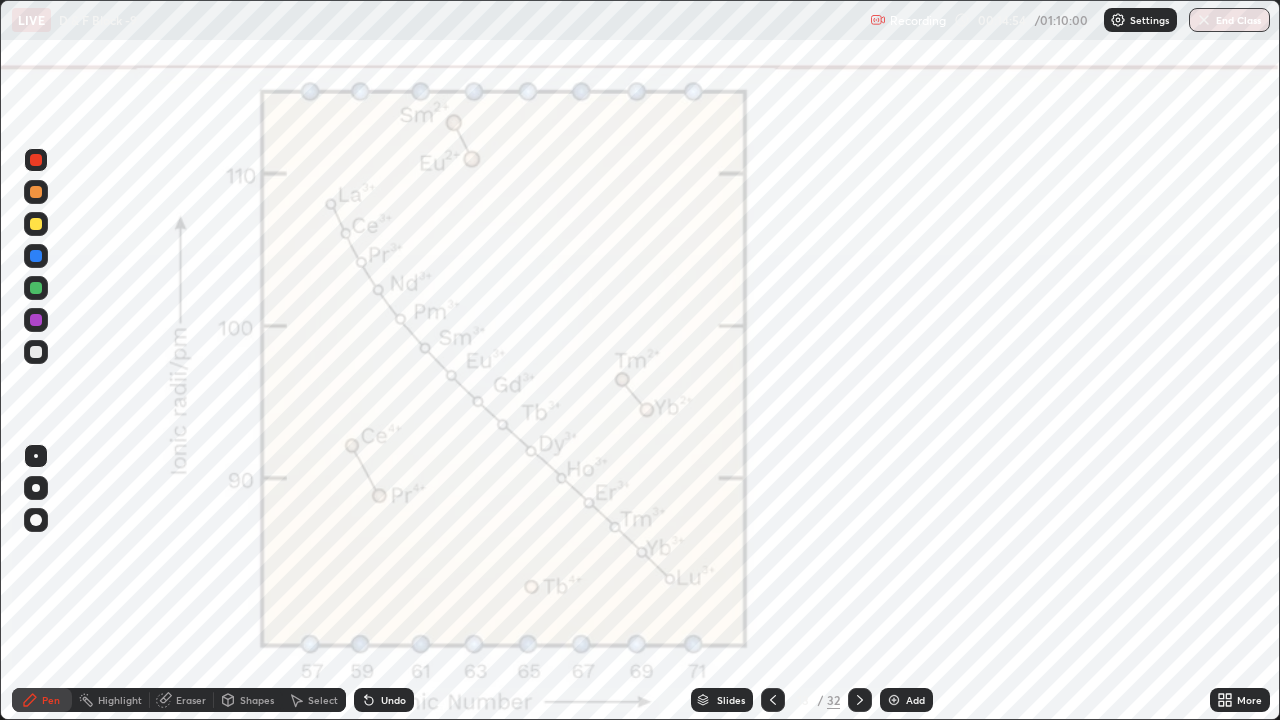 click 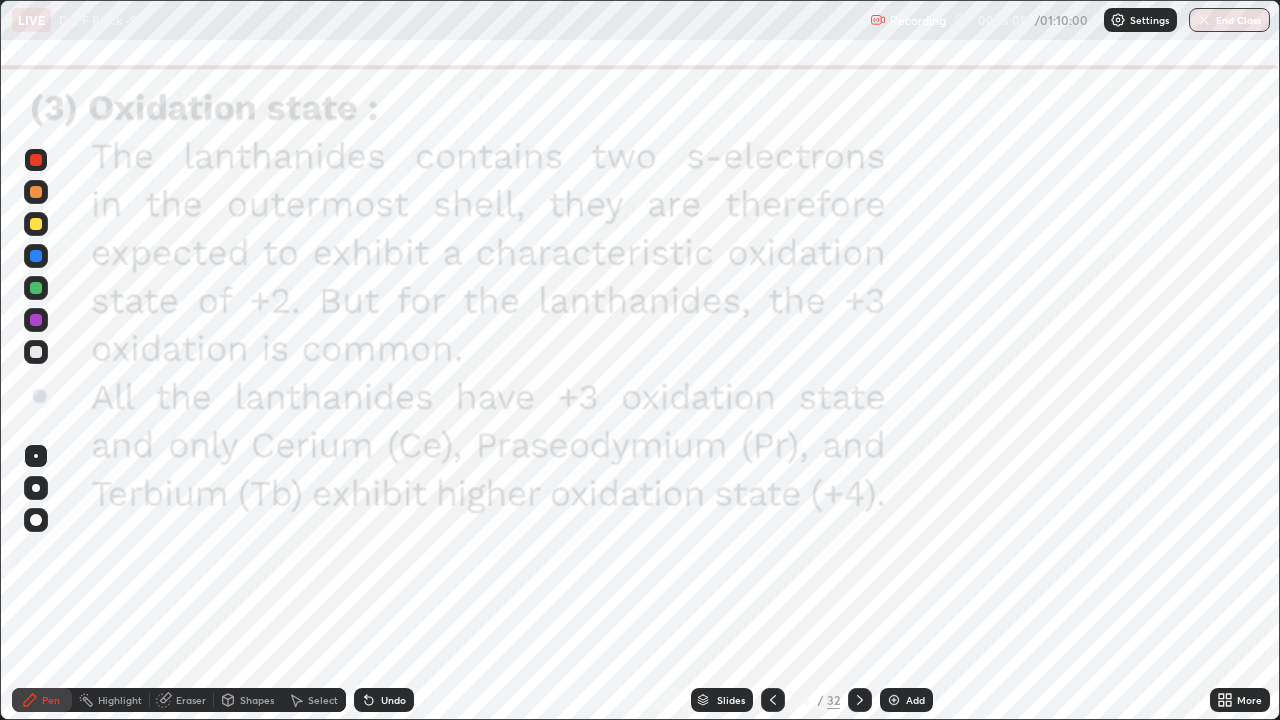 click 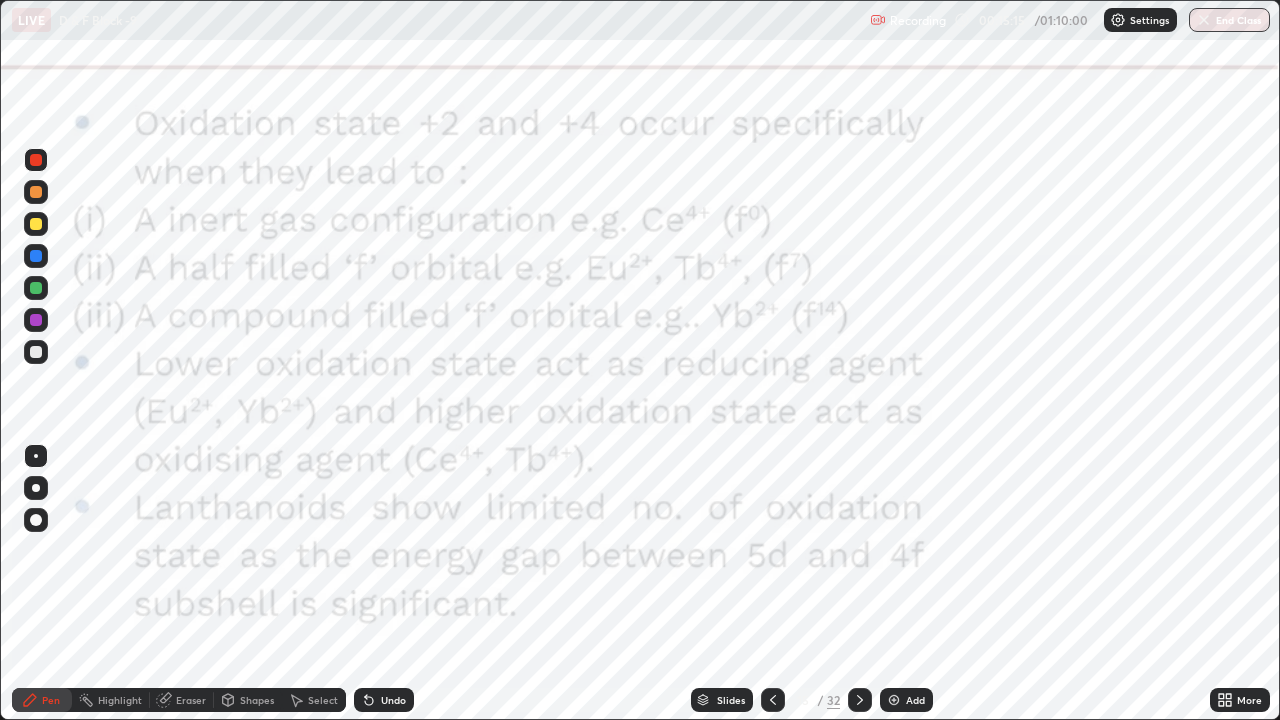 click 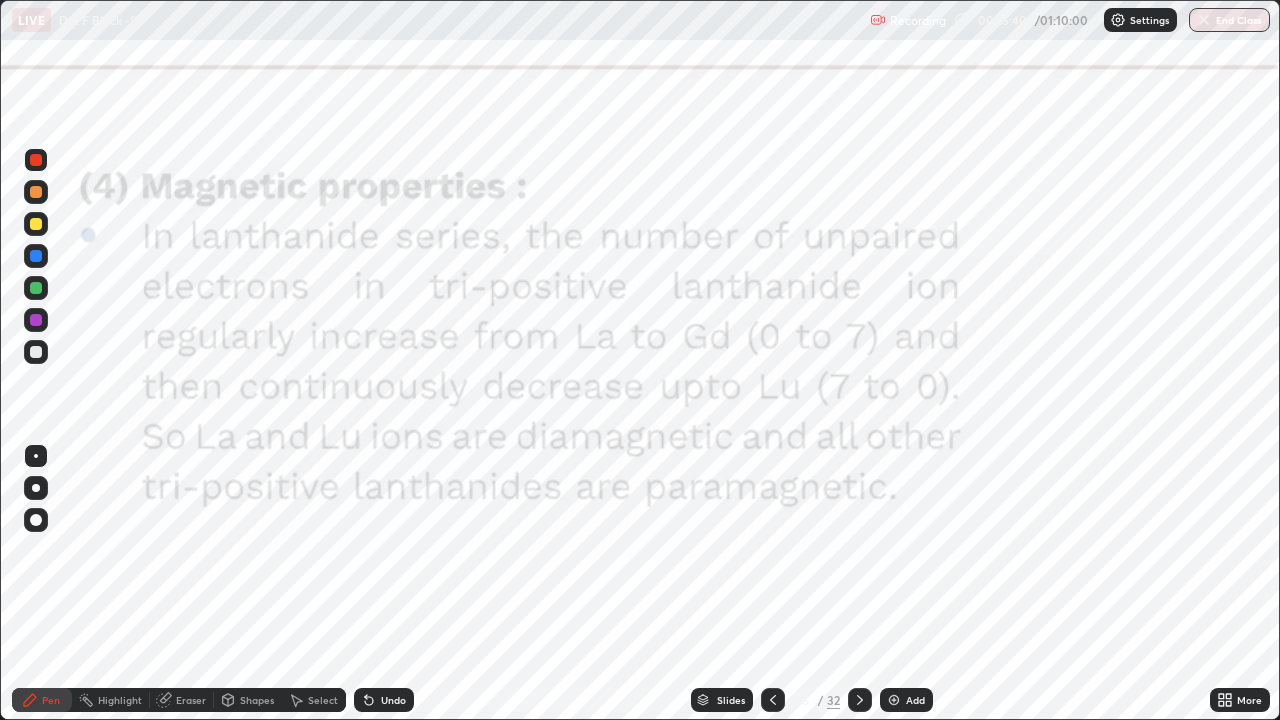 click at bounding box center [860, 700] 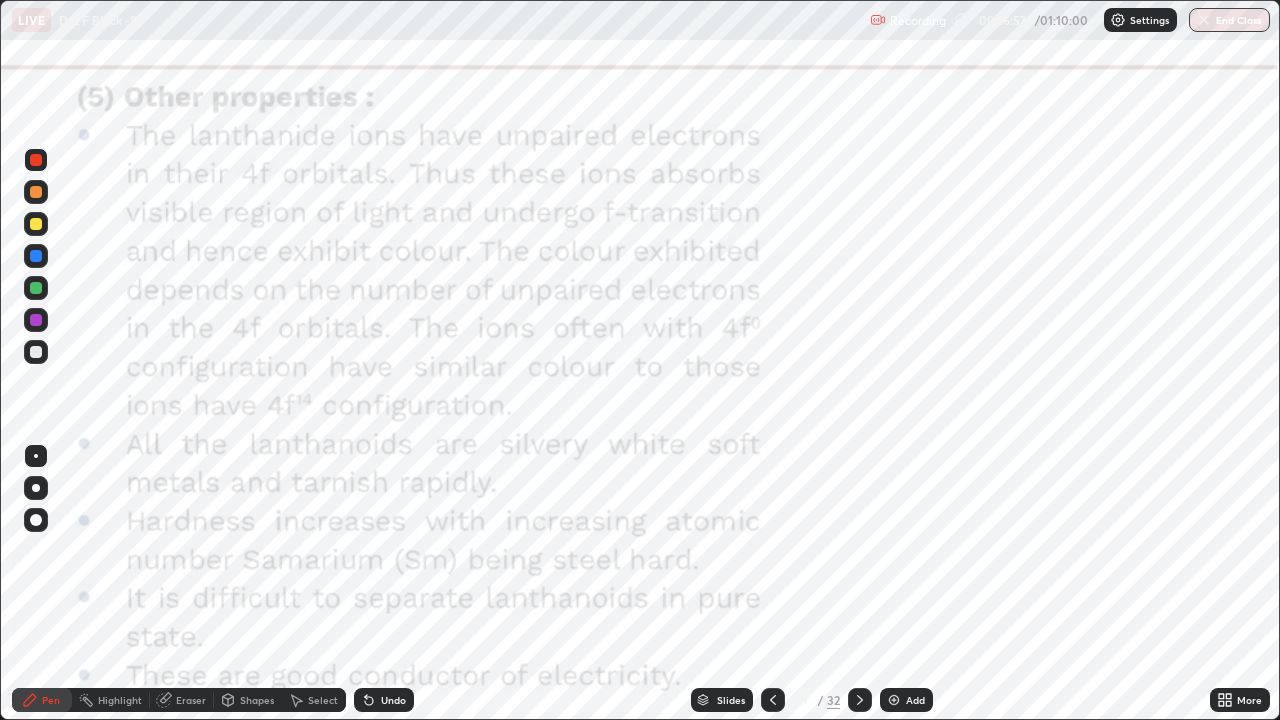 click 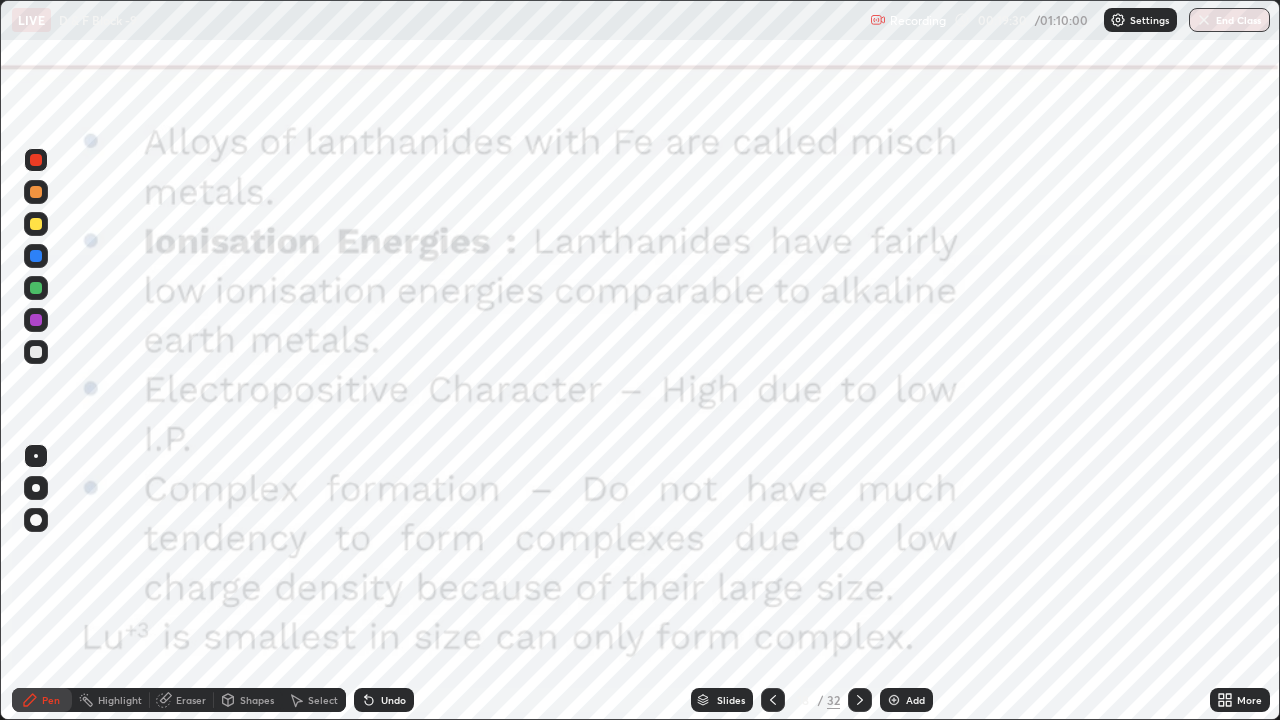click 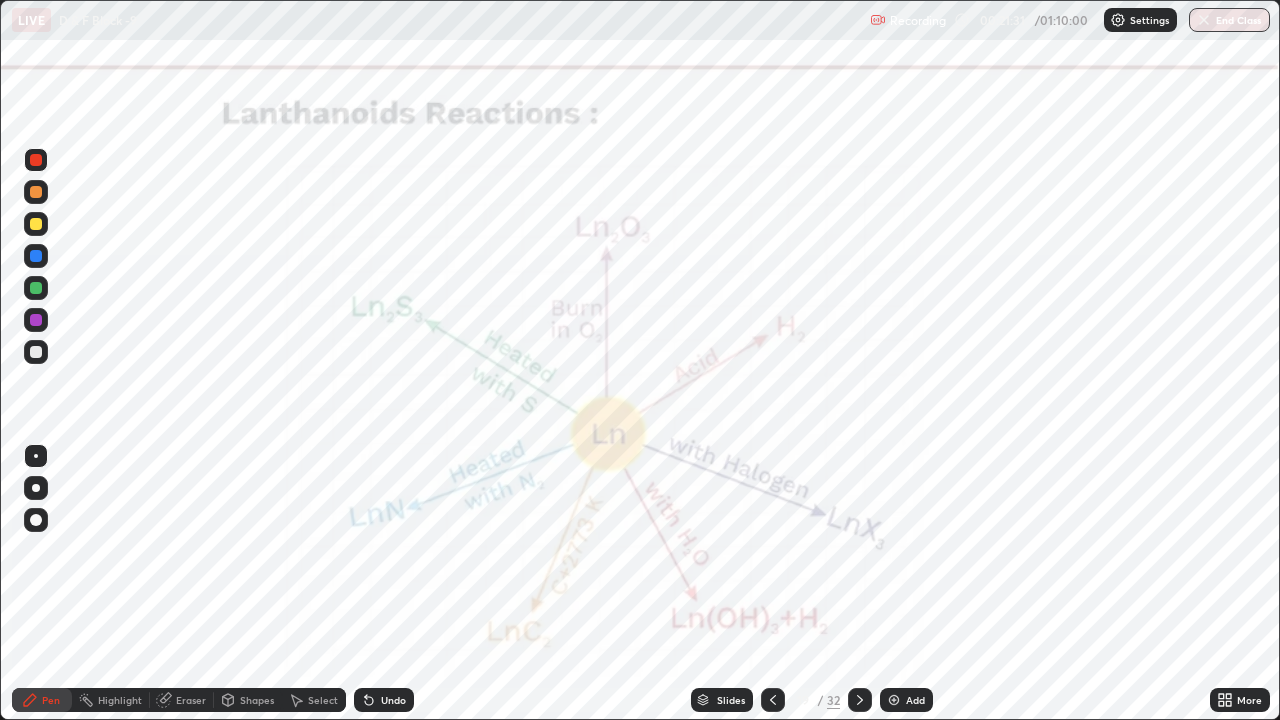click 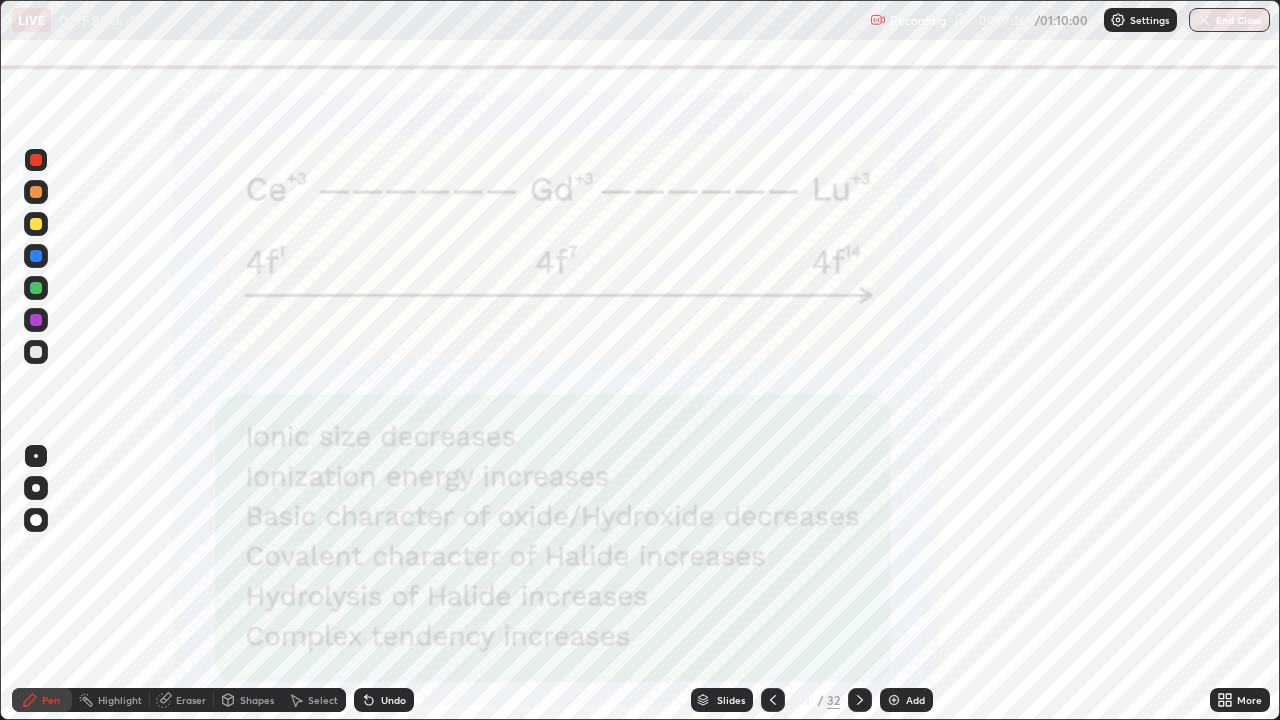 click 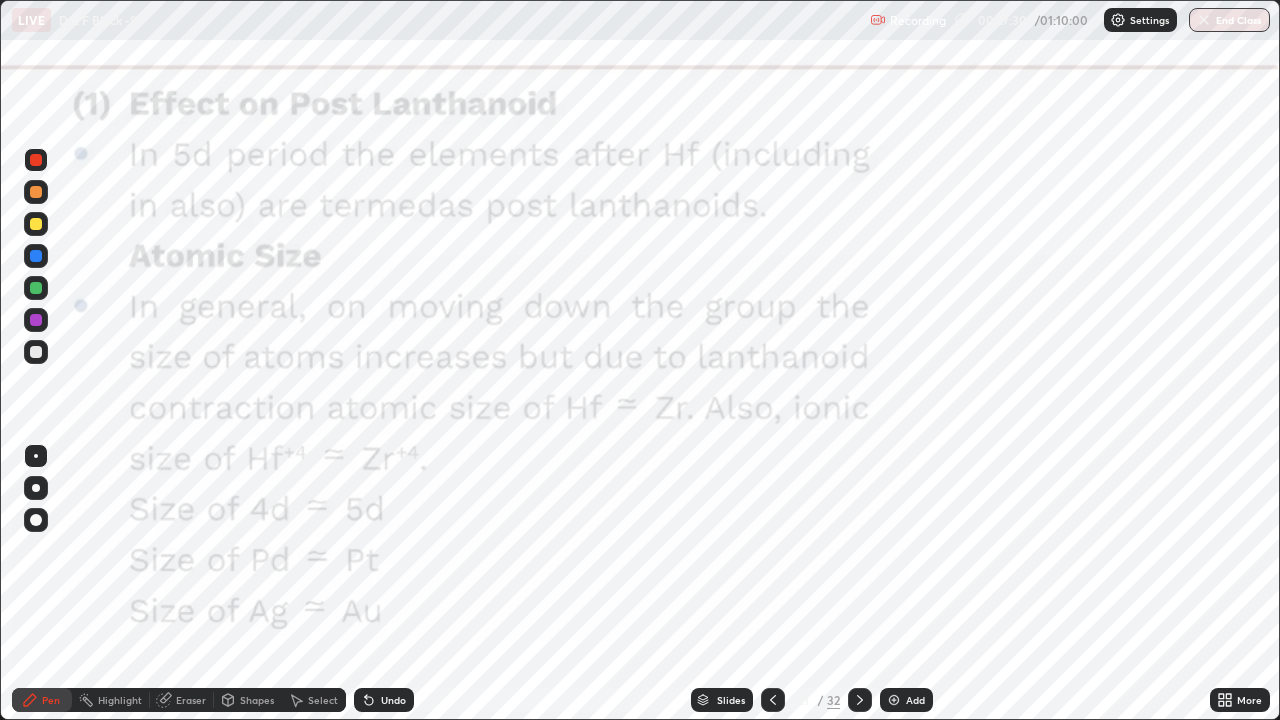 click 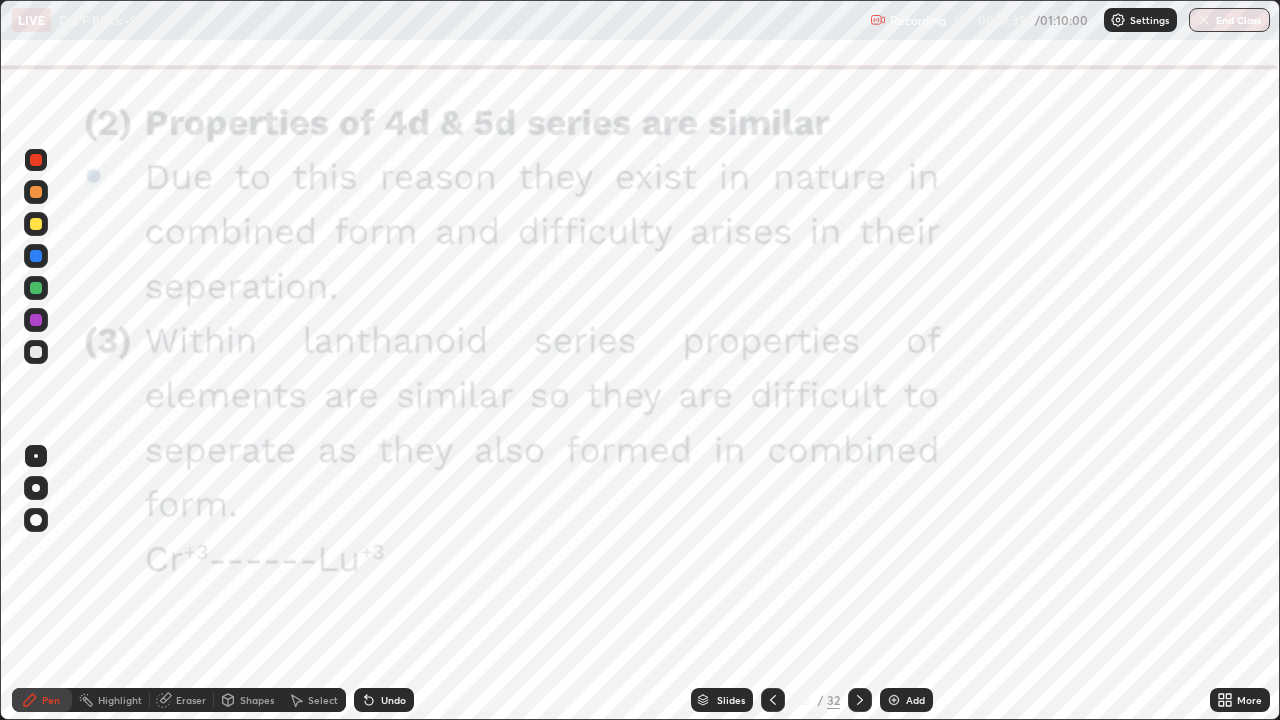 click 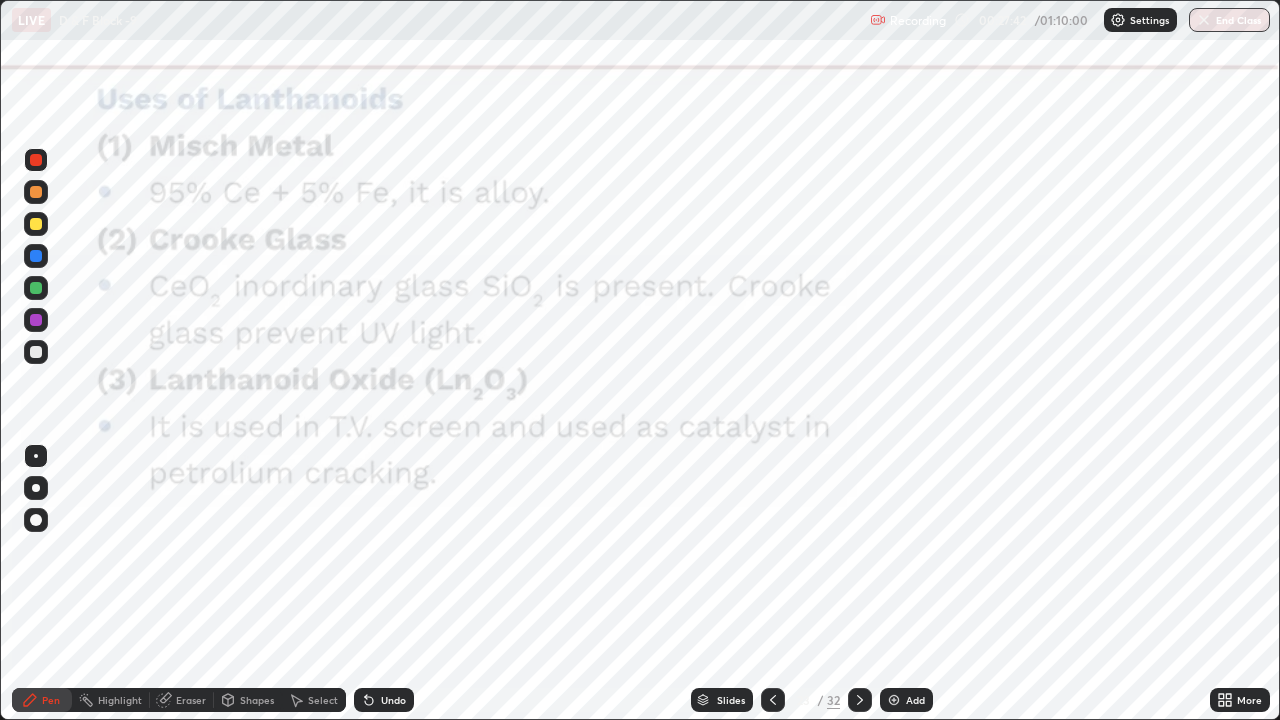 click at bounding box center (773, 700) 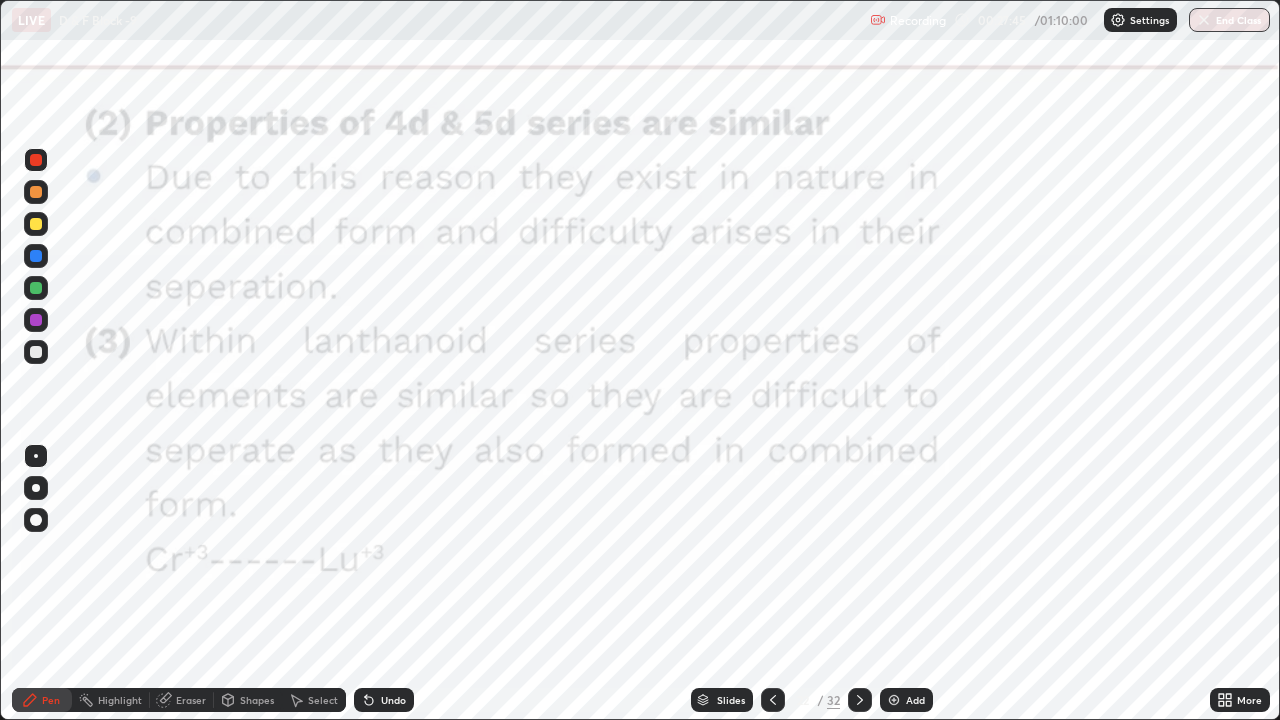click 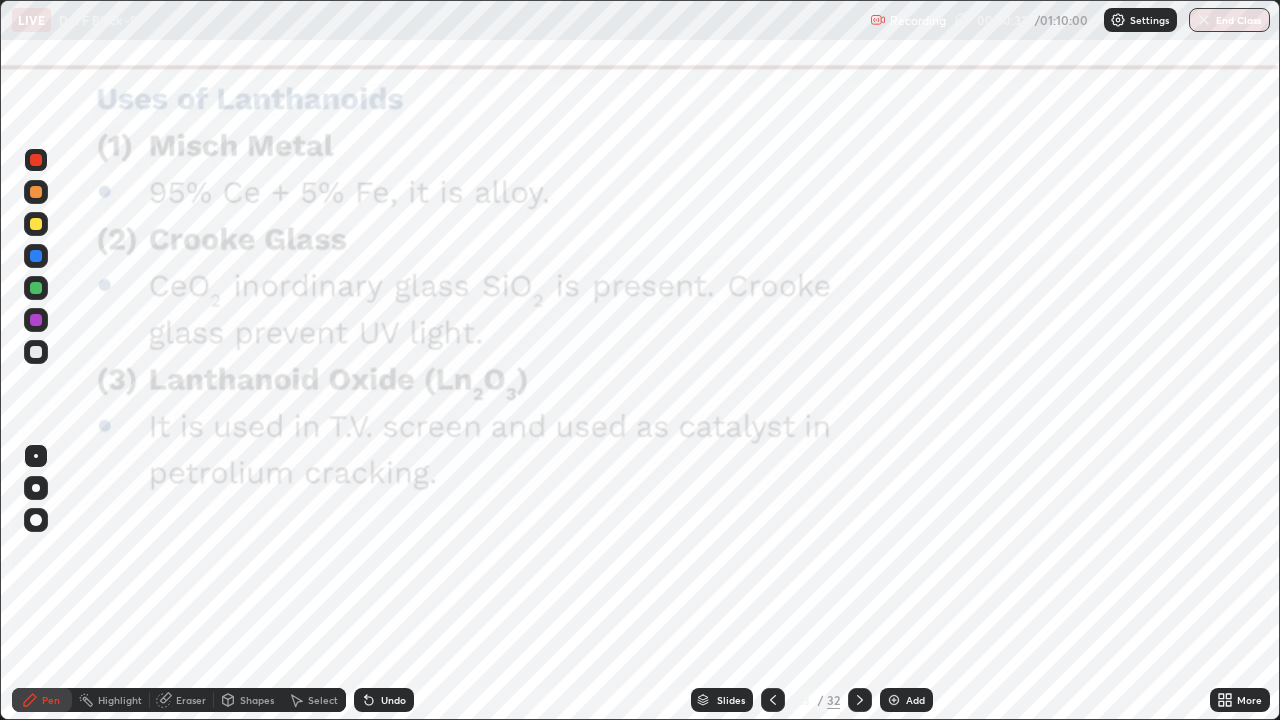 click at bounding box center (894, 700) 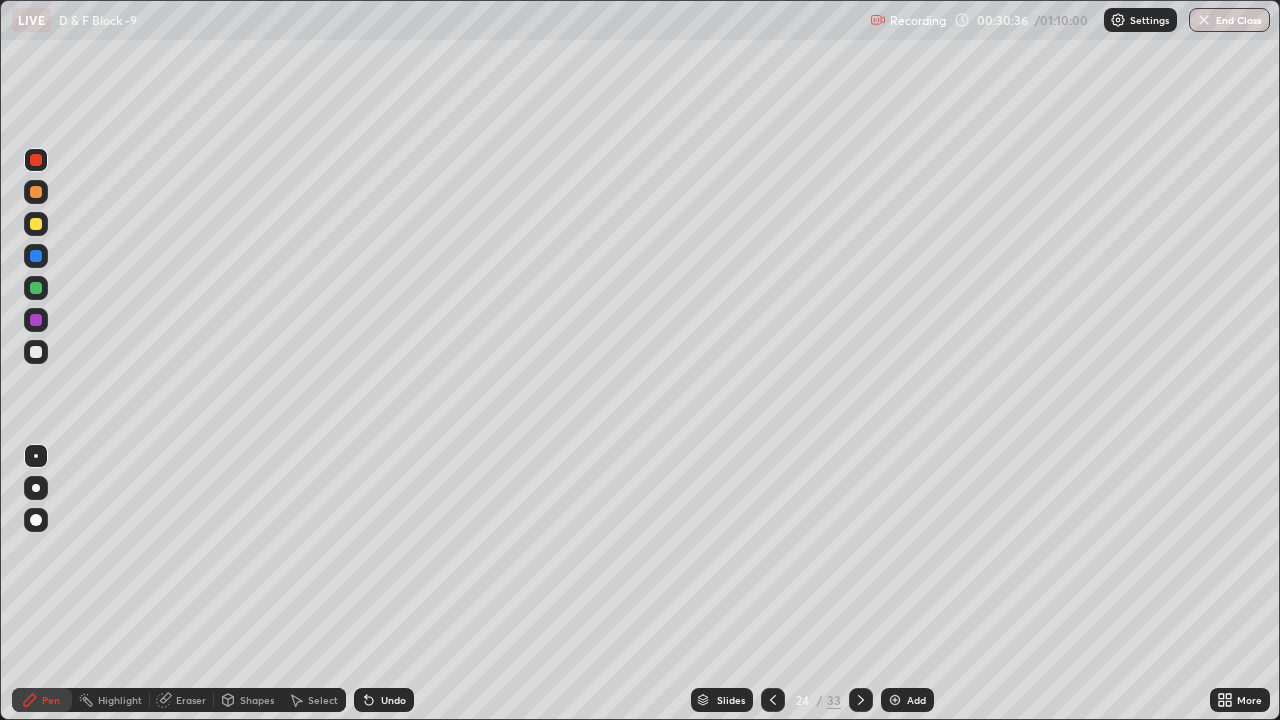 click 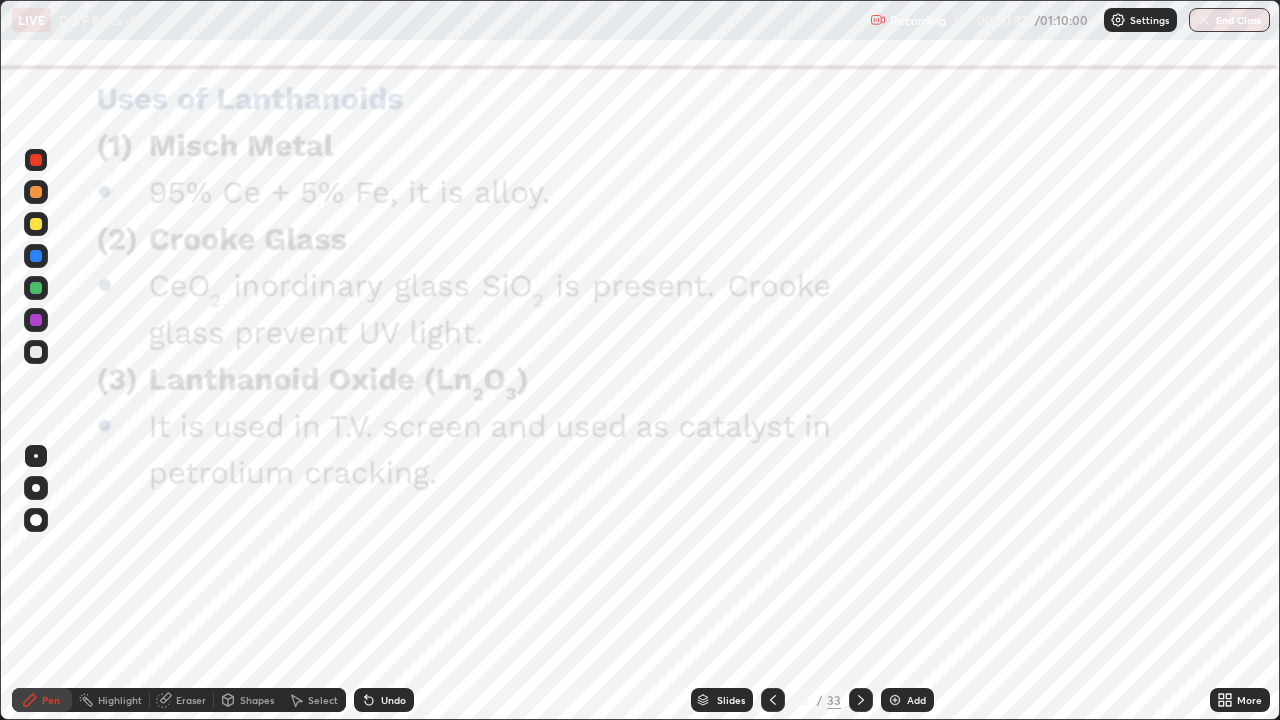 click 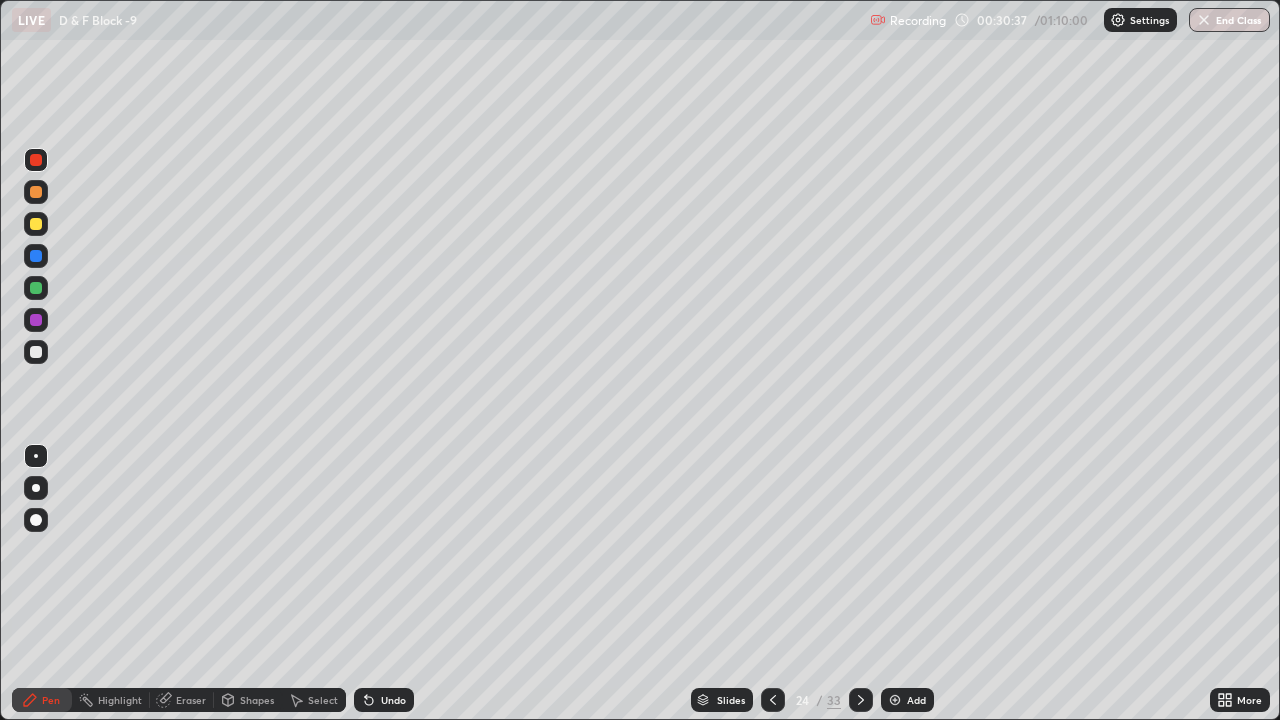 click 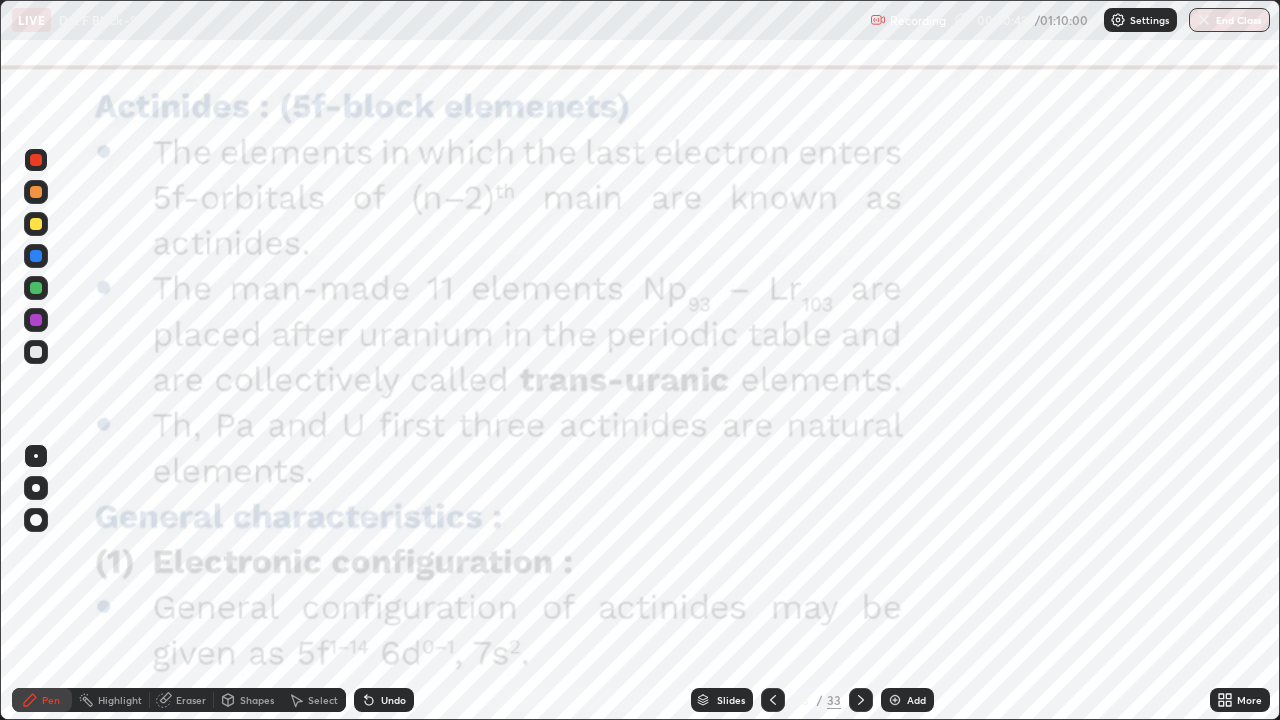 click 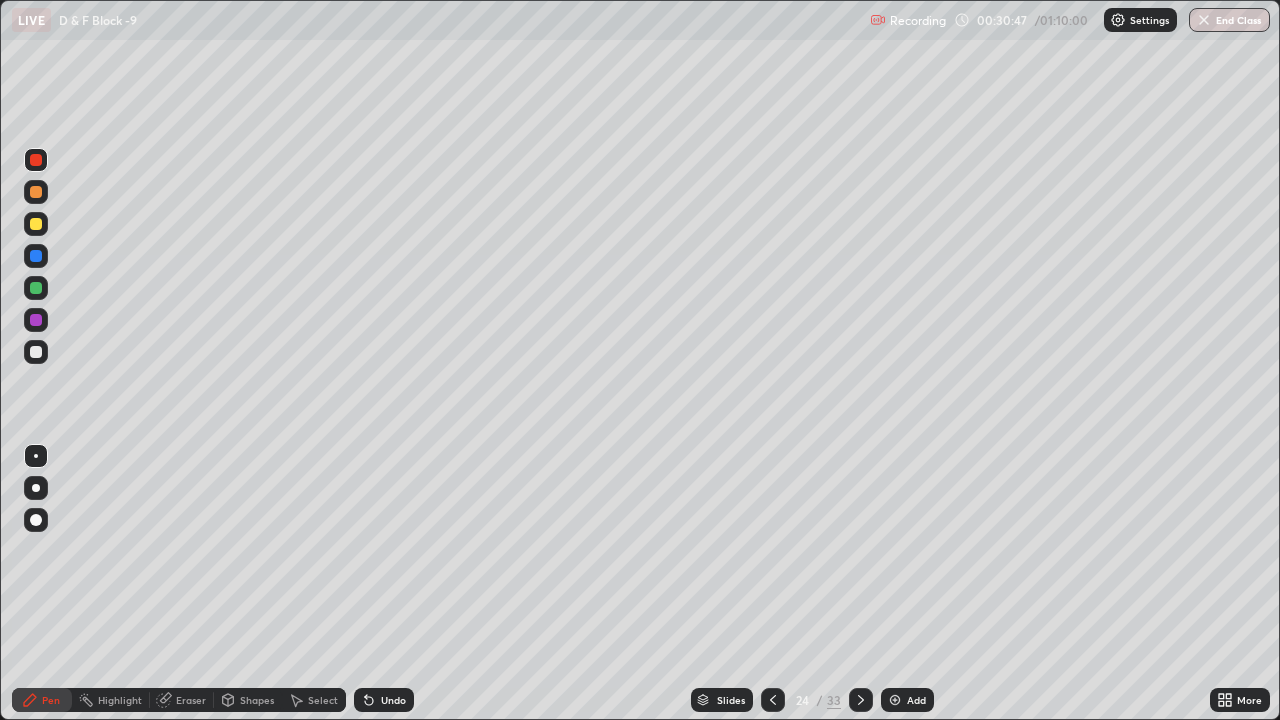 click at bounding box center [36, 352] 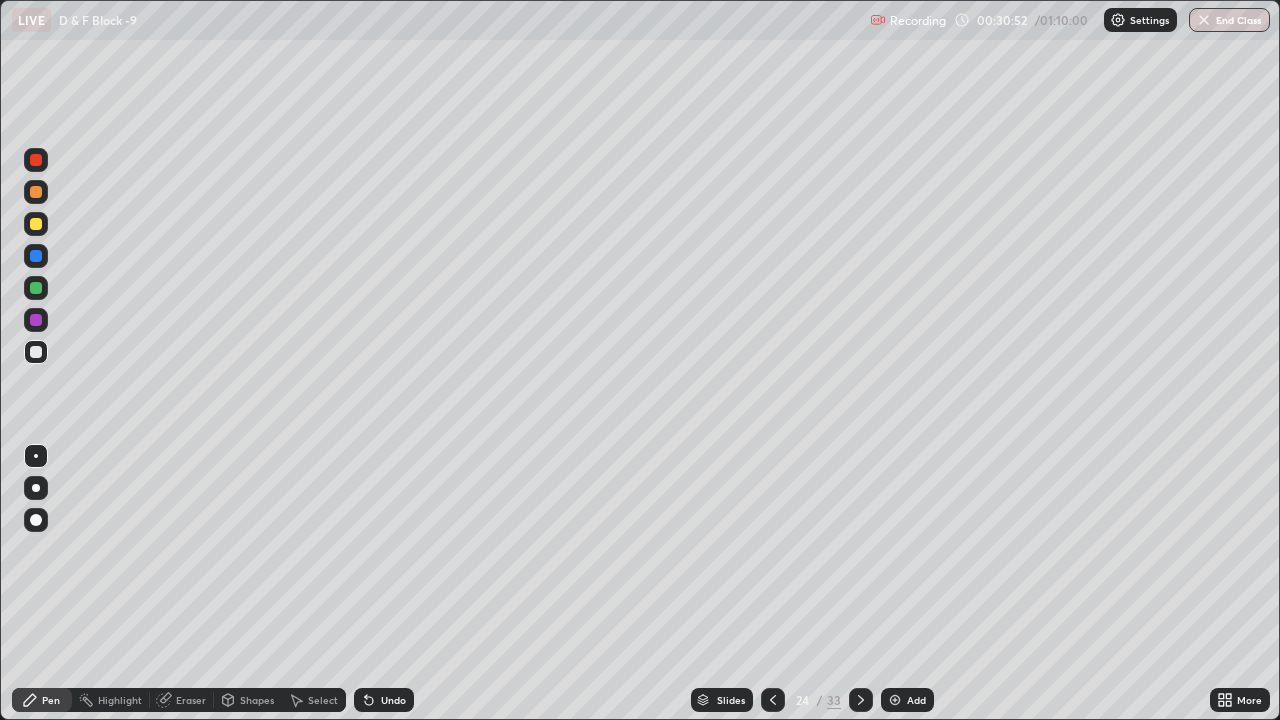 click 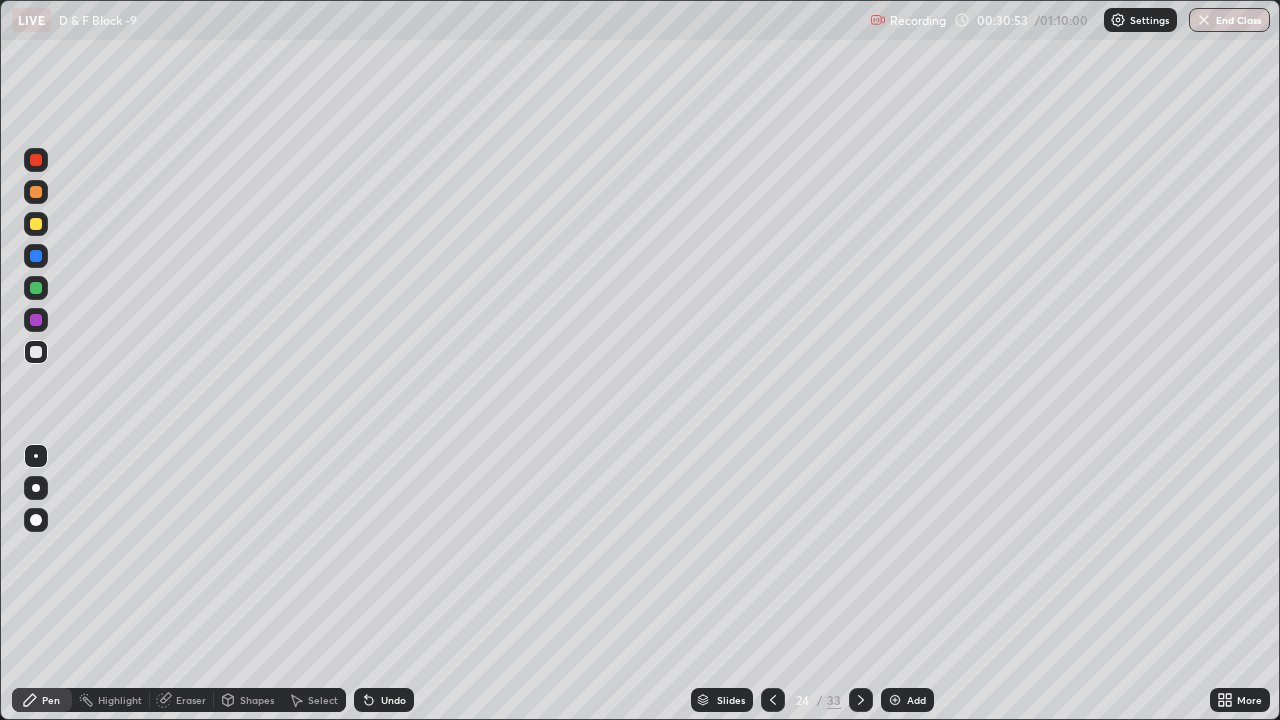 click at bounding box center [36, 488] 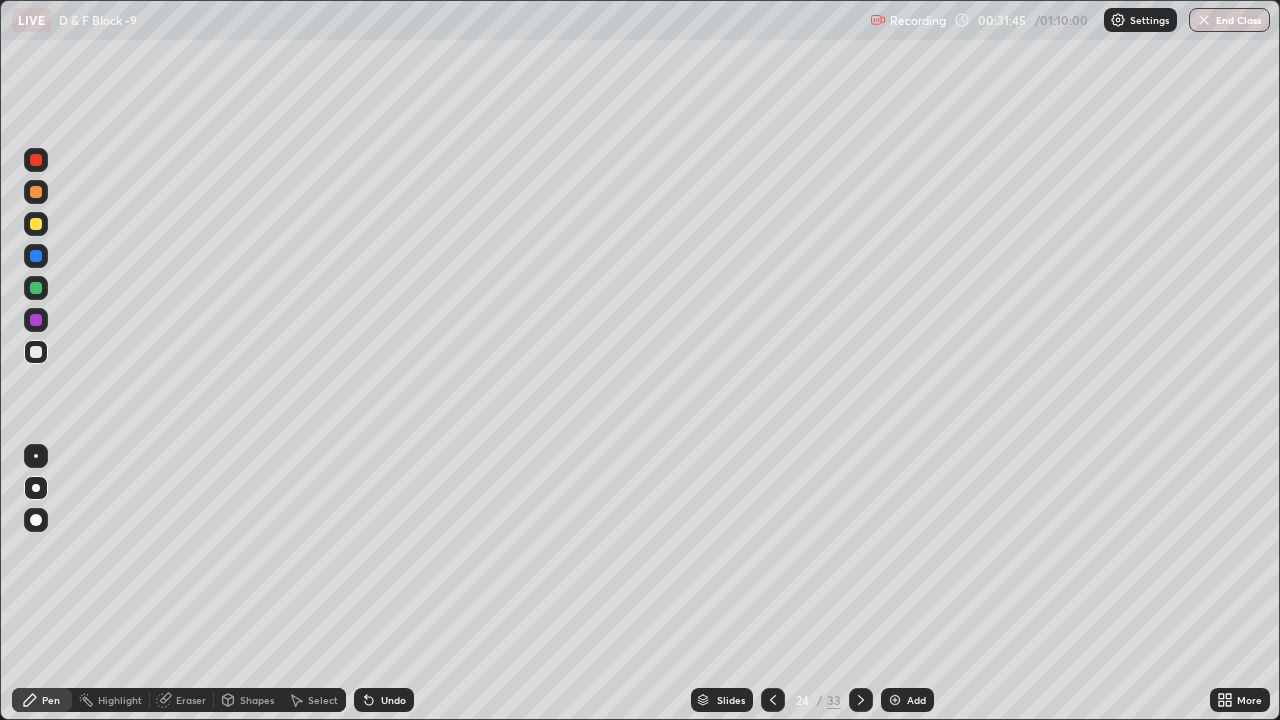 click 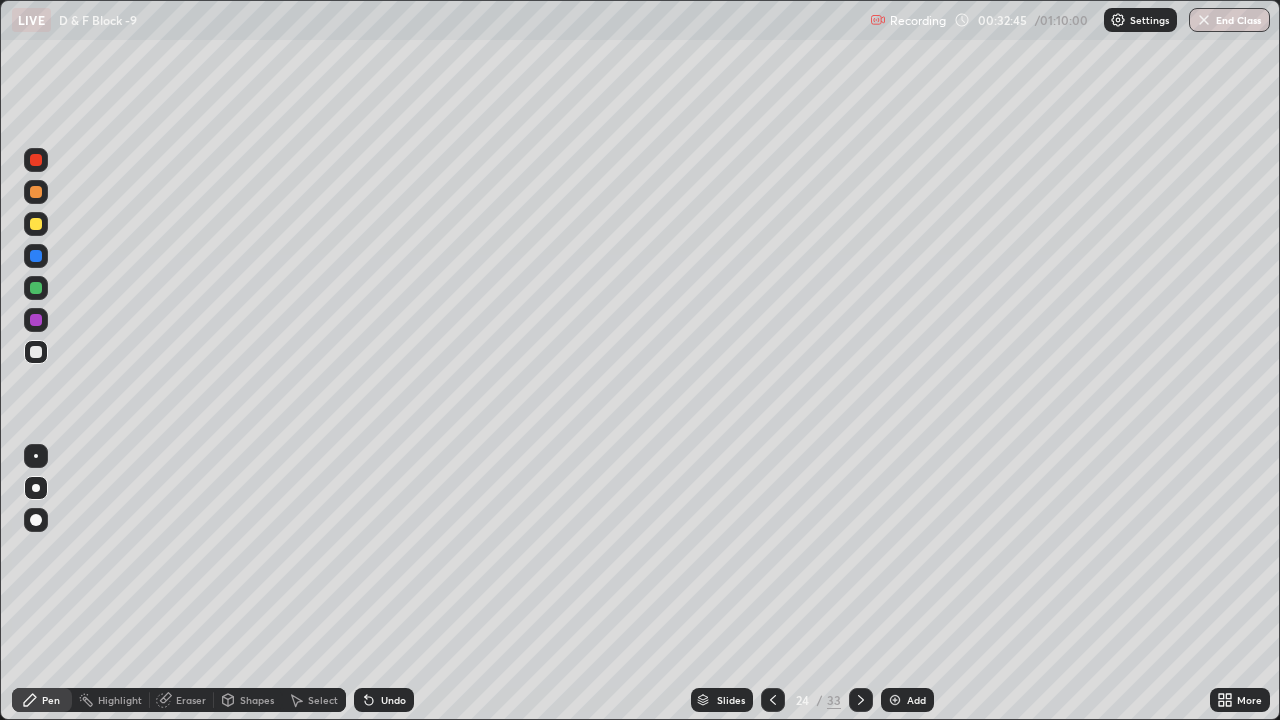 click 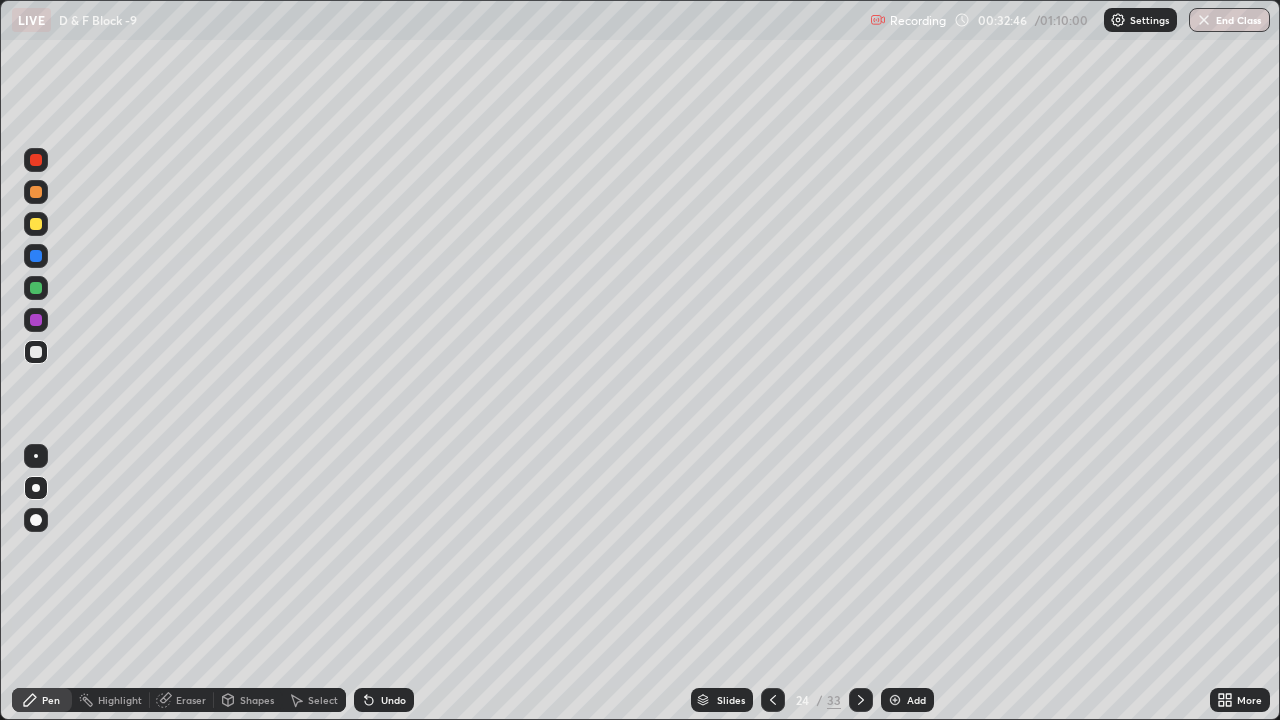 click 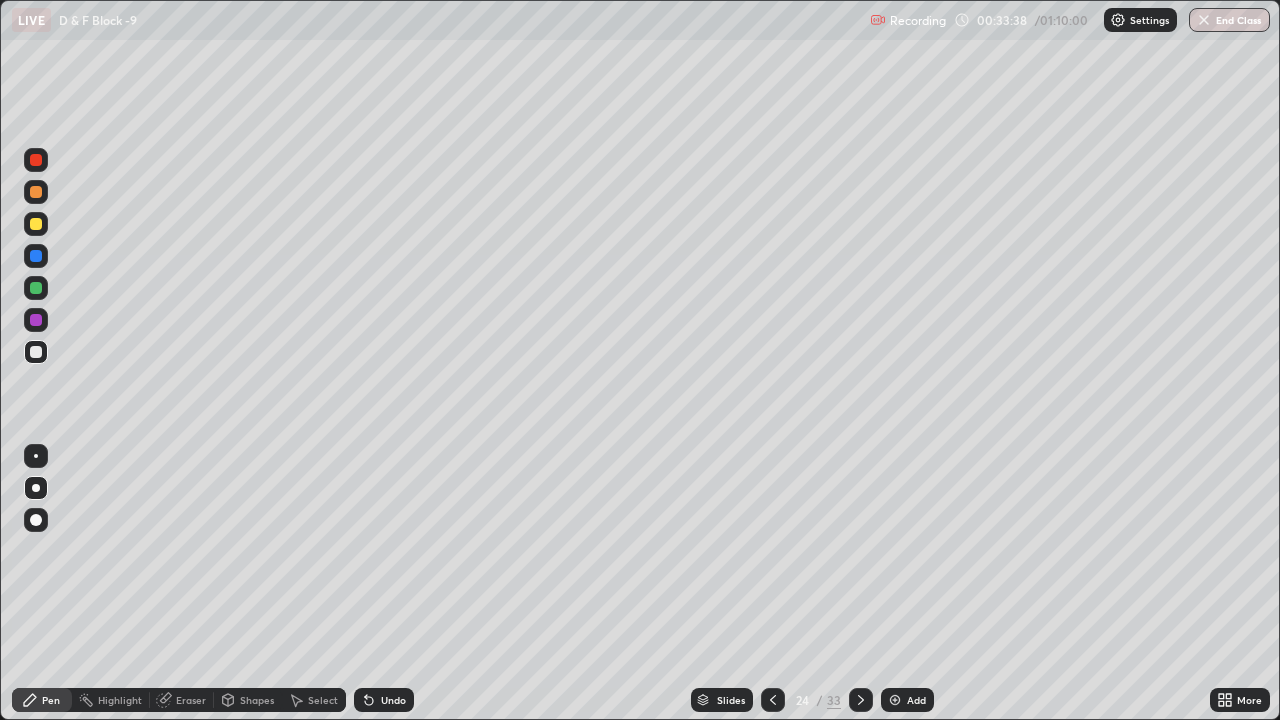 click 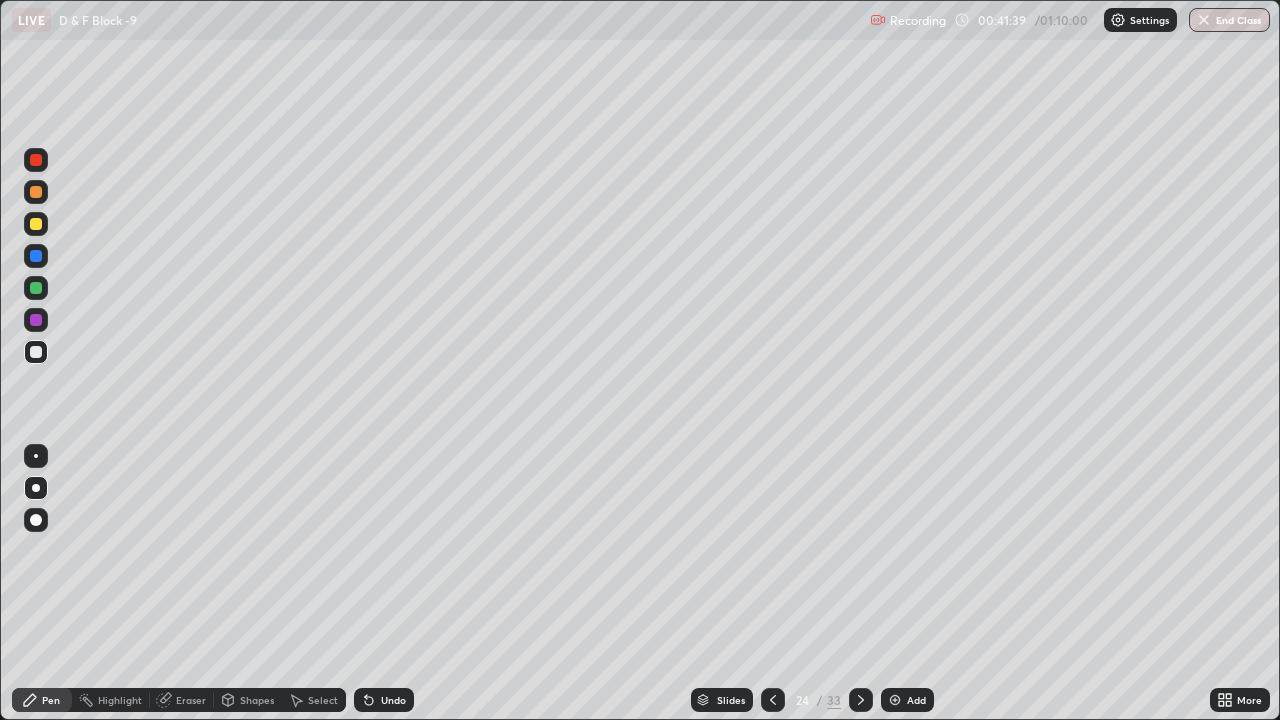 click 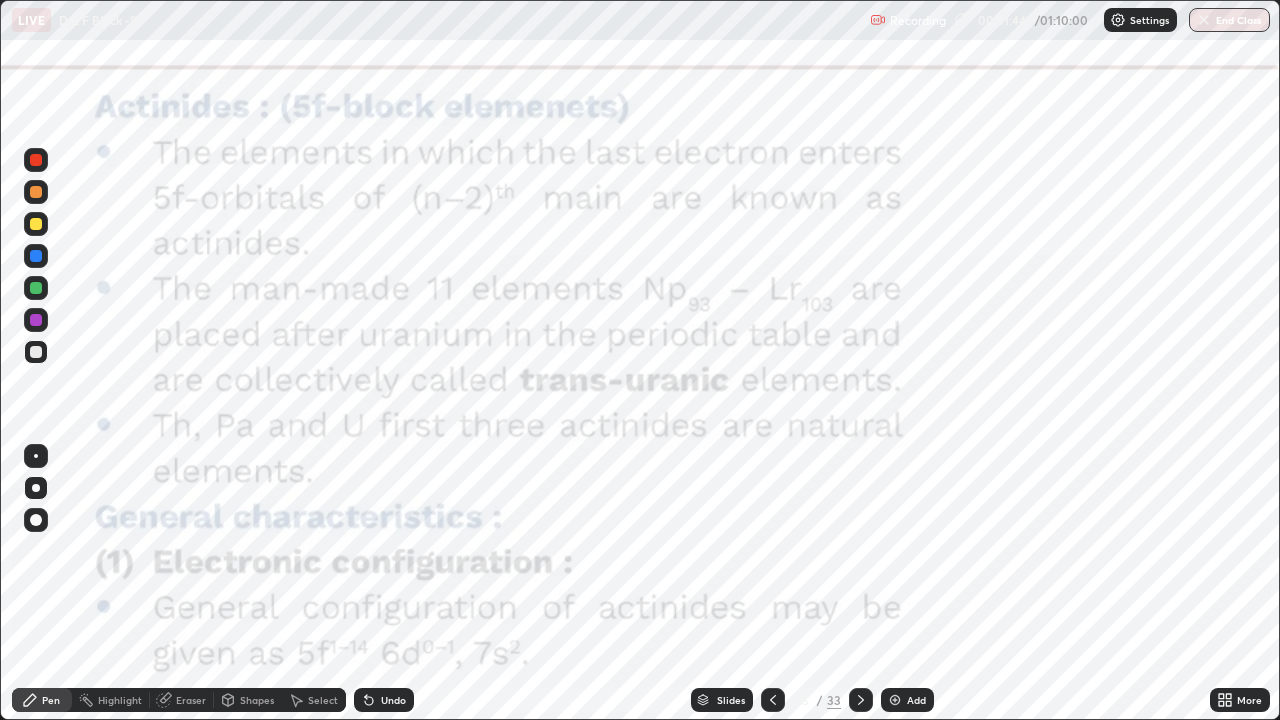 click 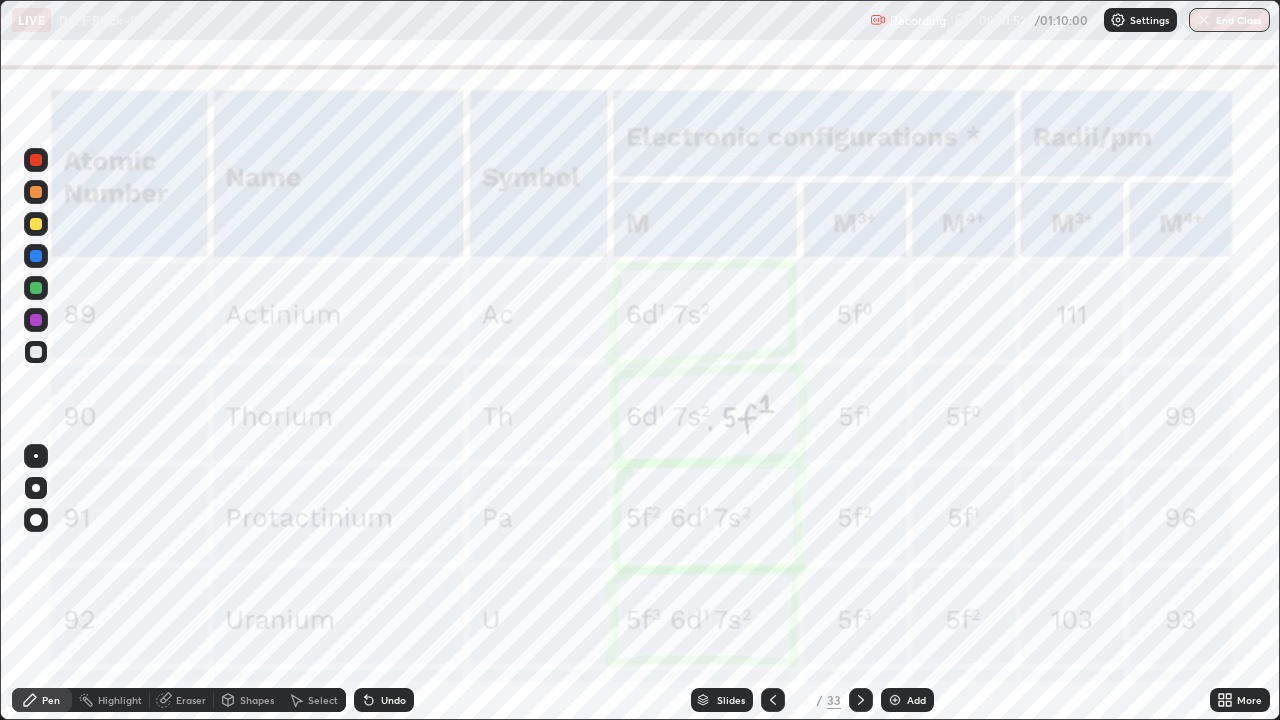 click 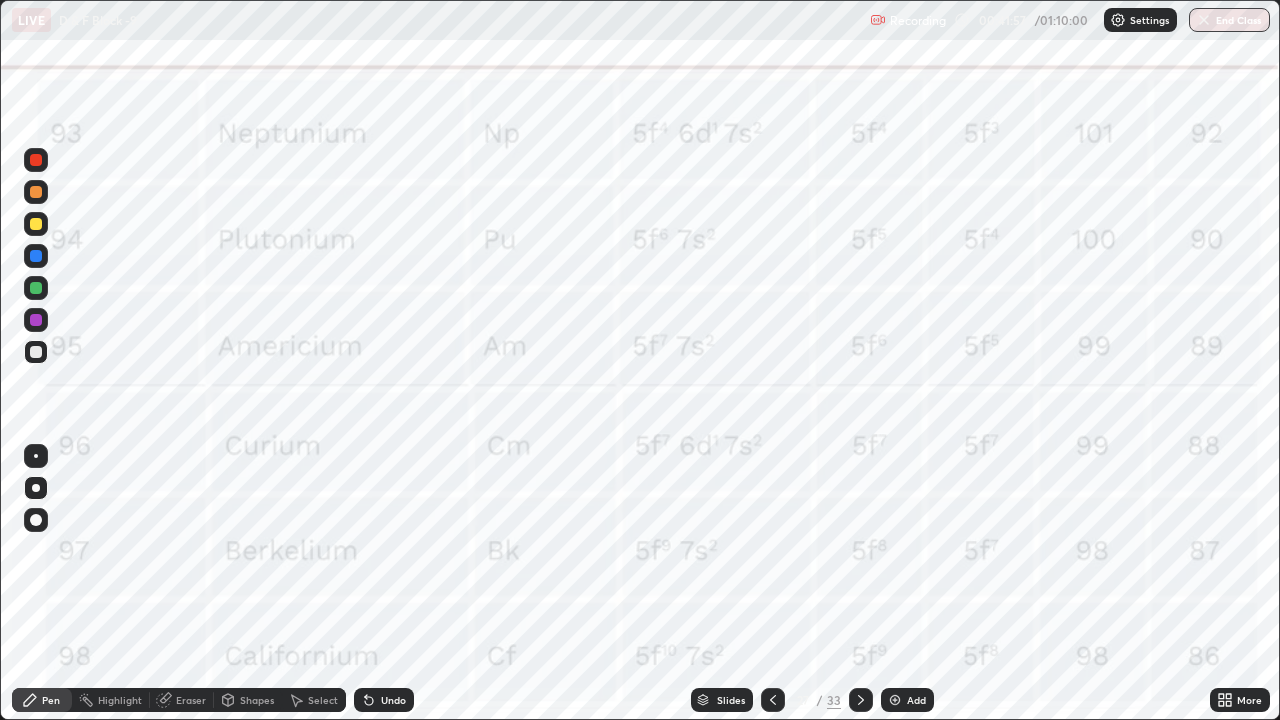 click 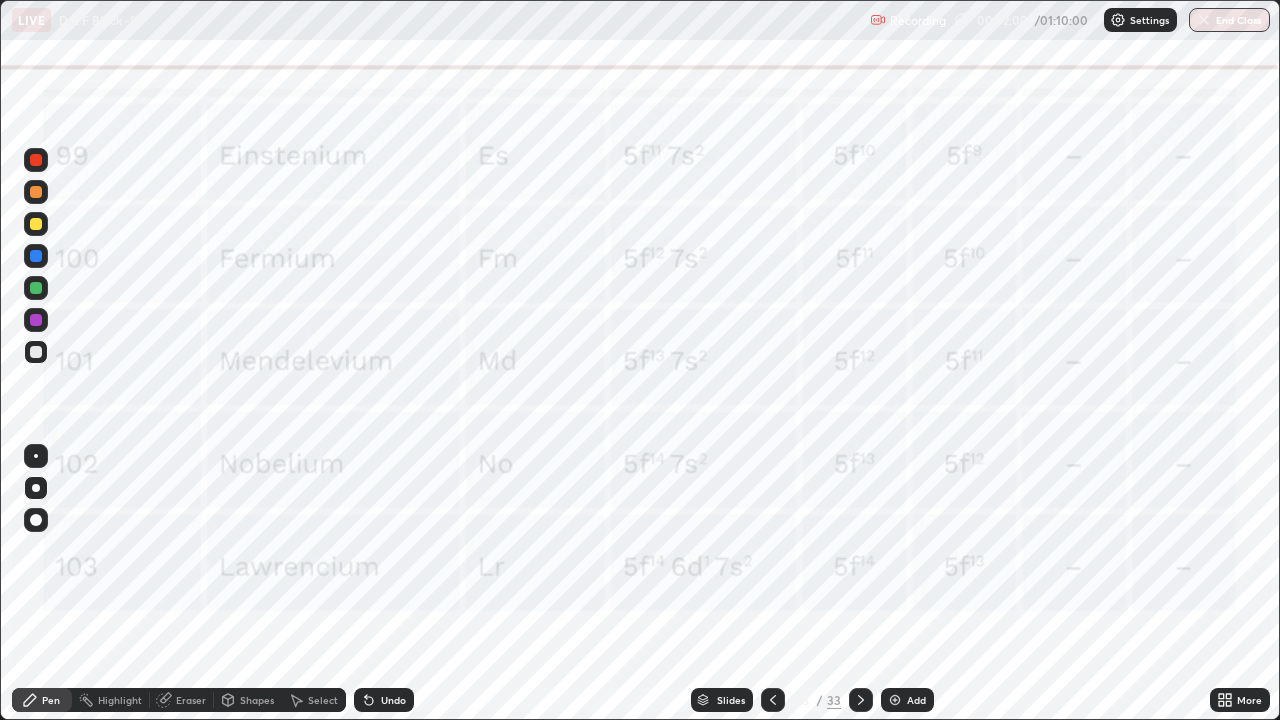 click 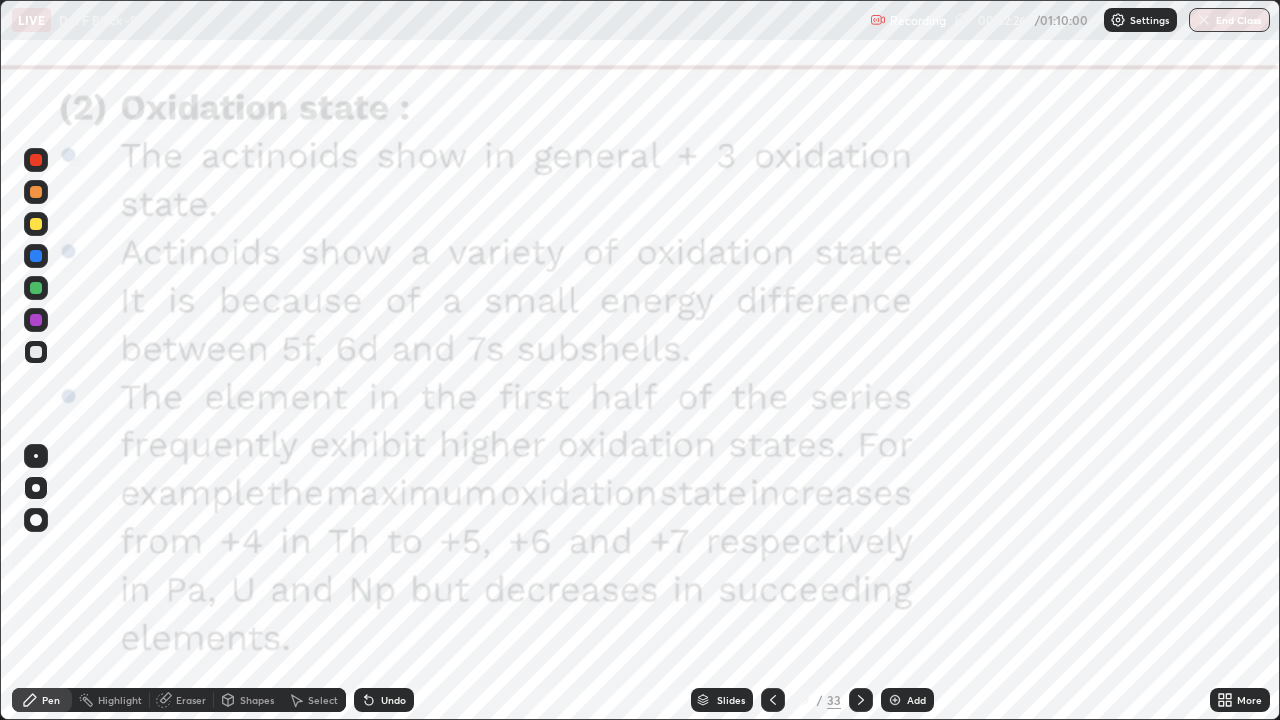 click 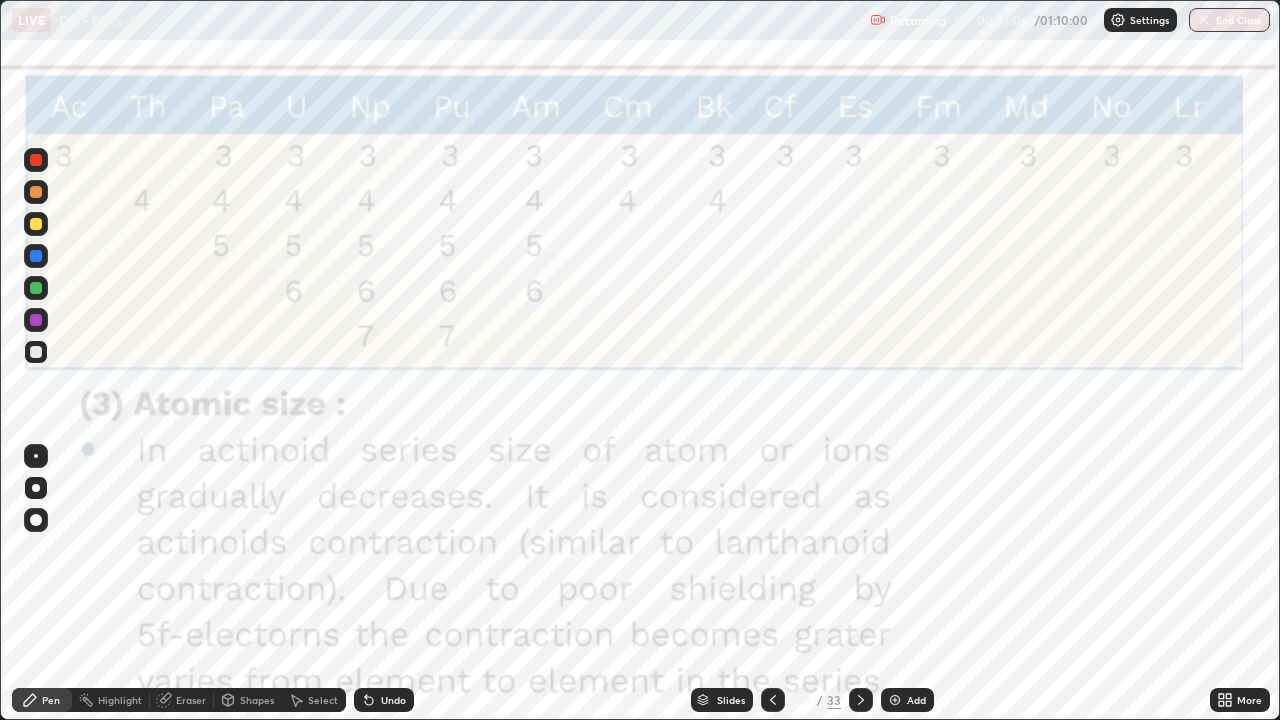 click at bounding box center (861, 700) 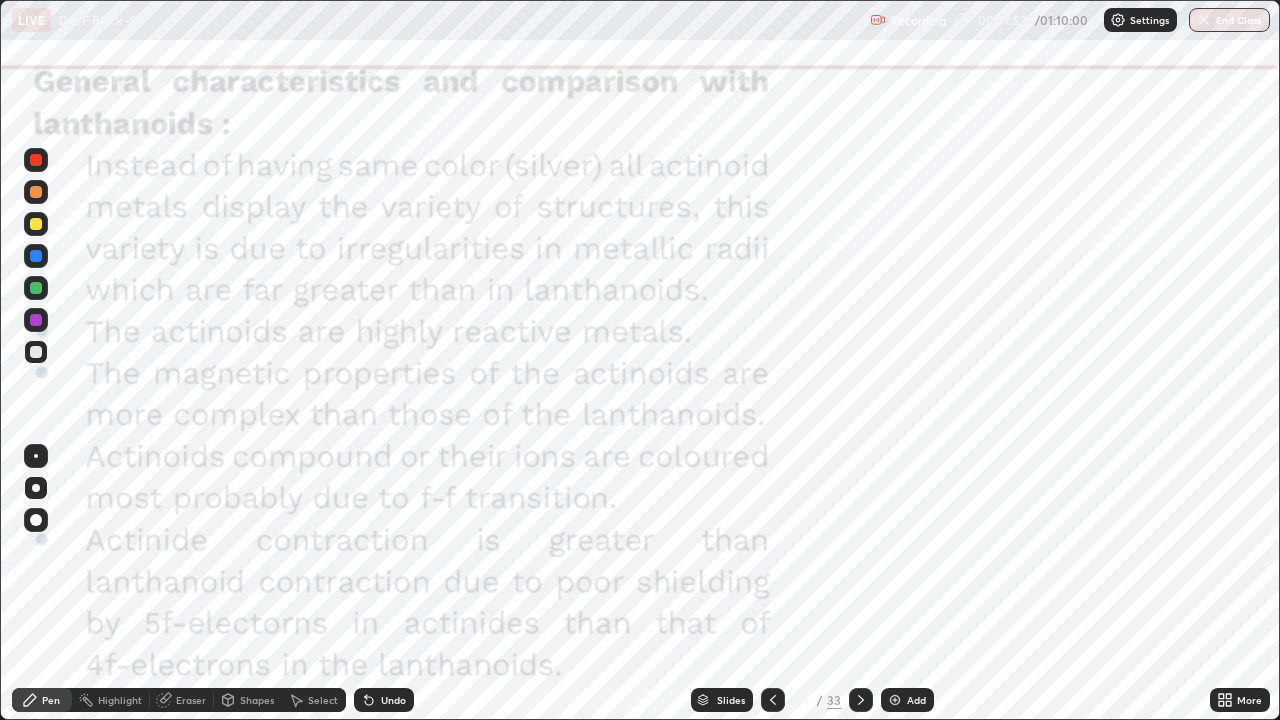 click 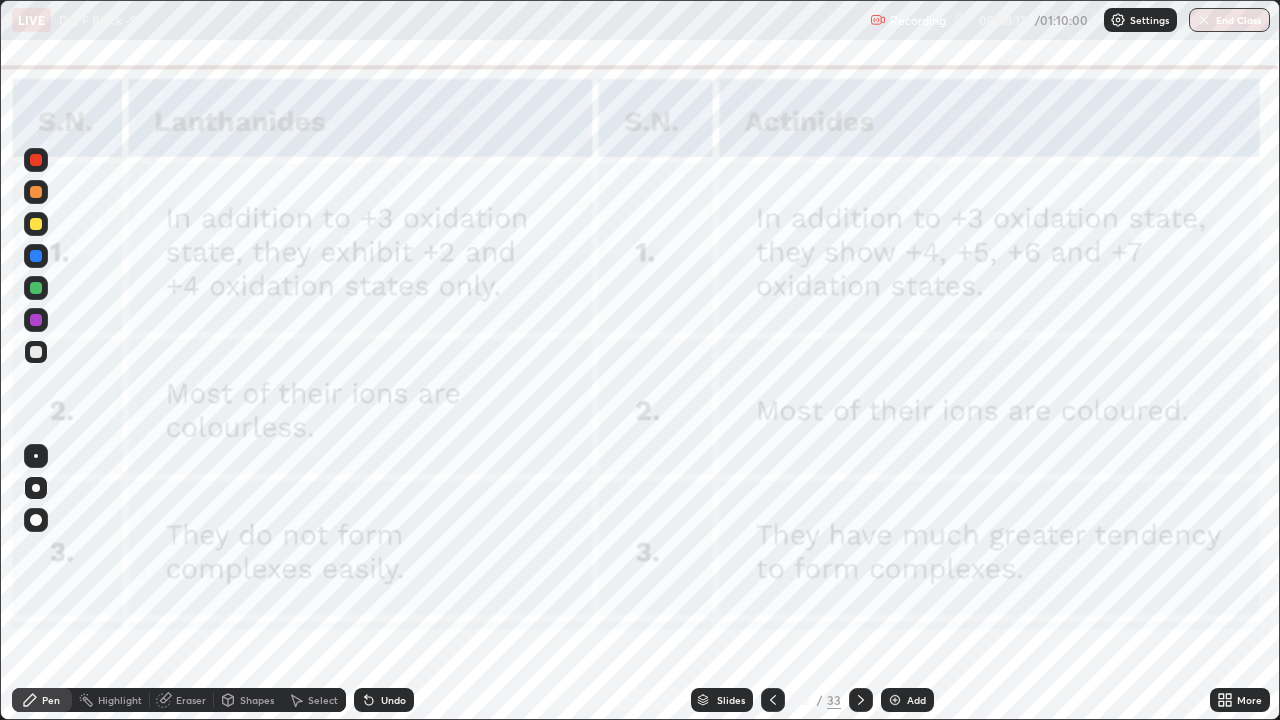 click 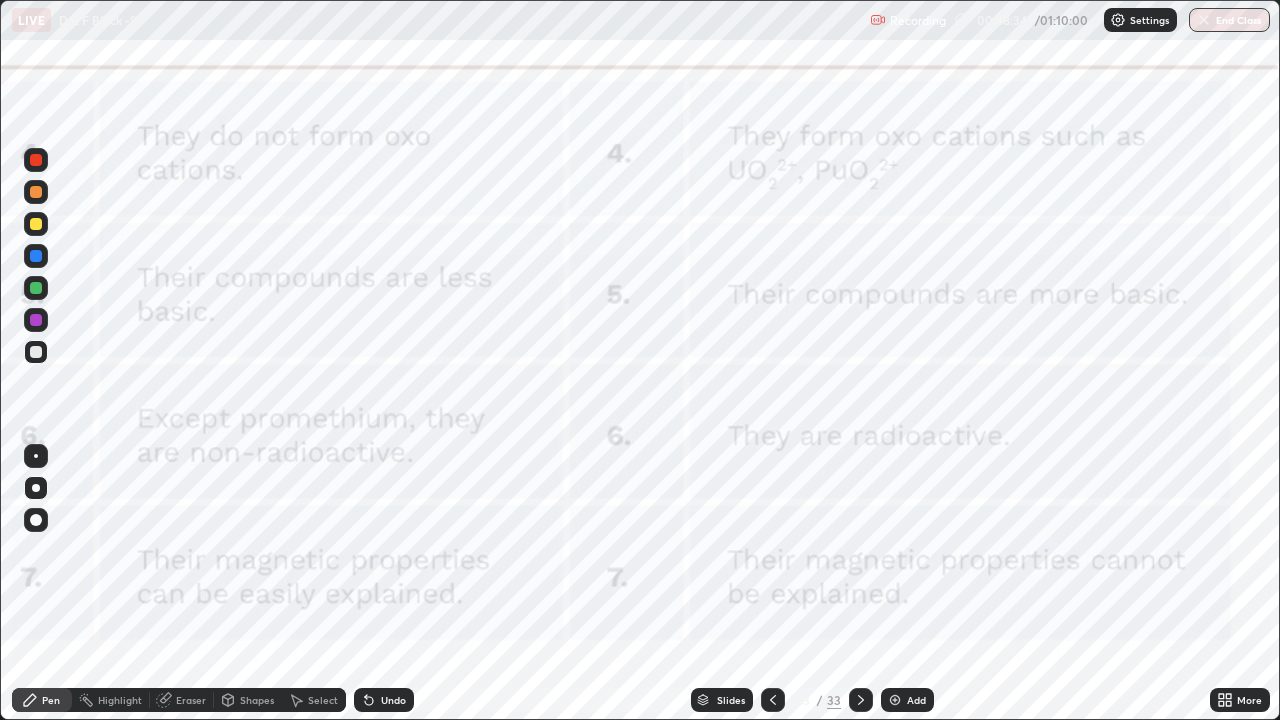 click at bounding box center (36, 160) 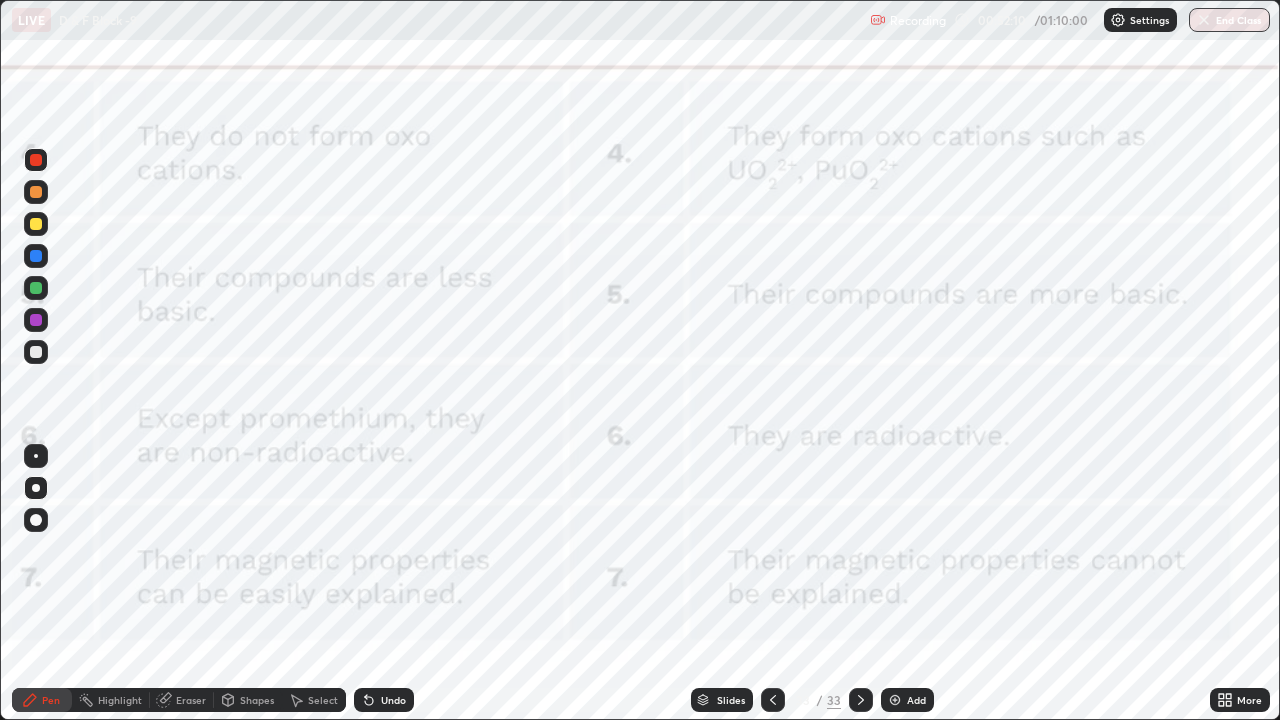click 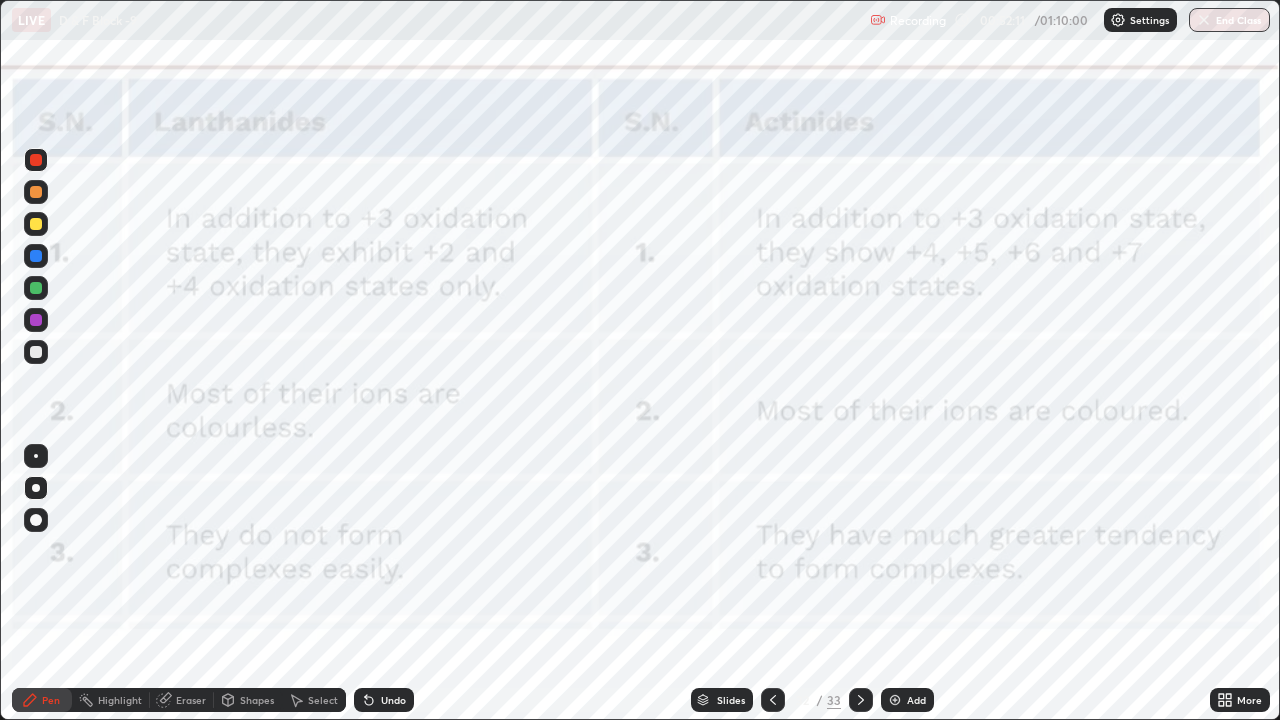 click 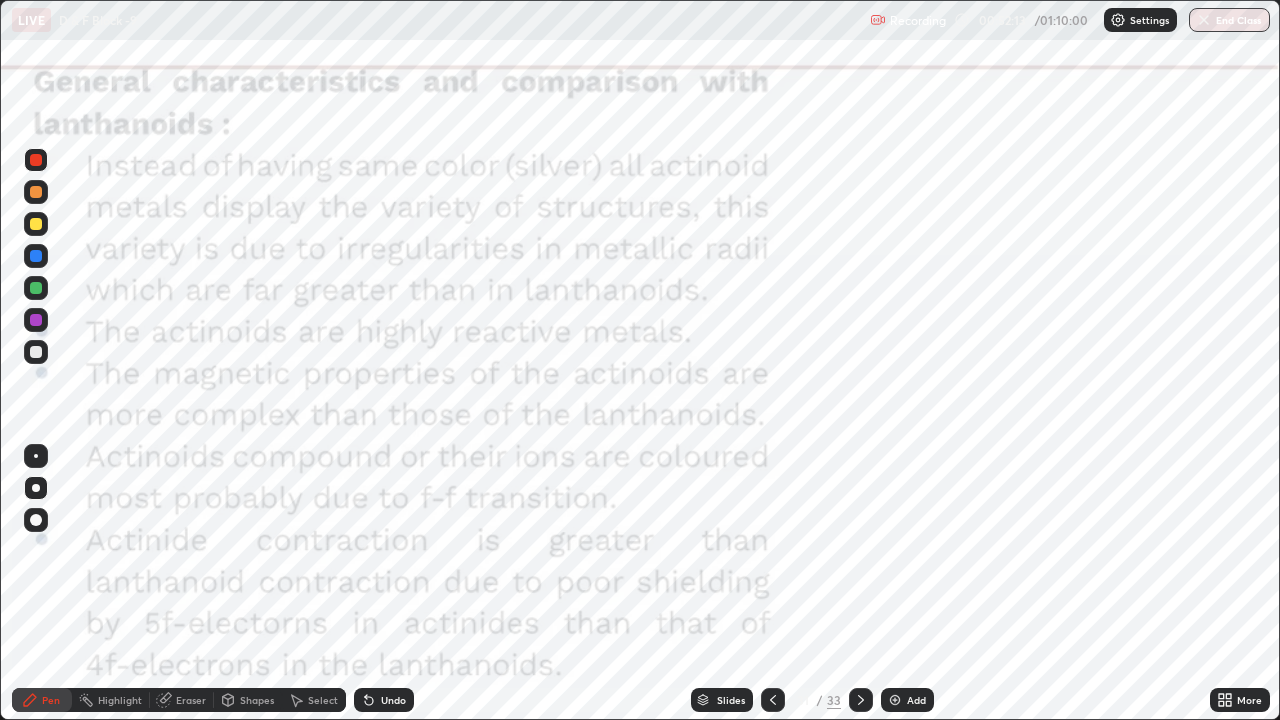 click 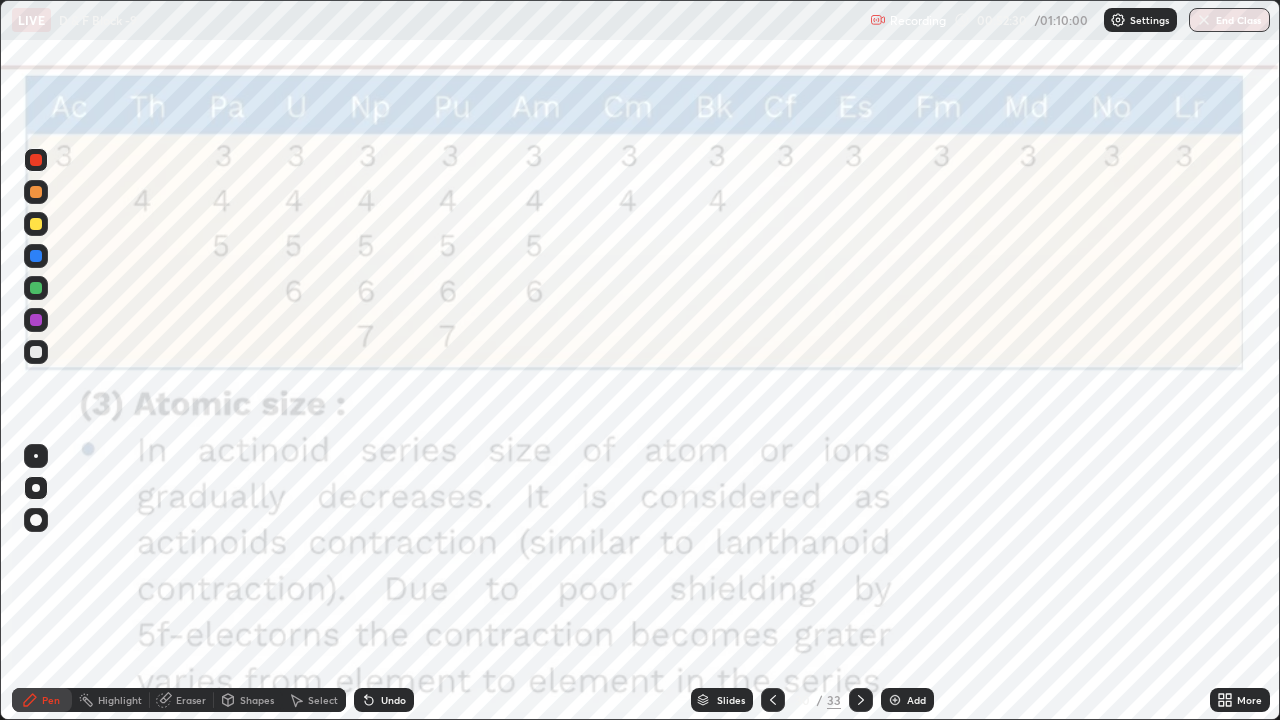 click 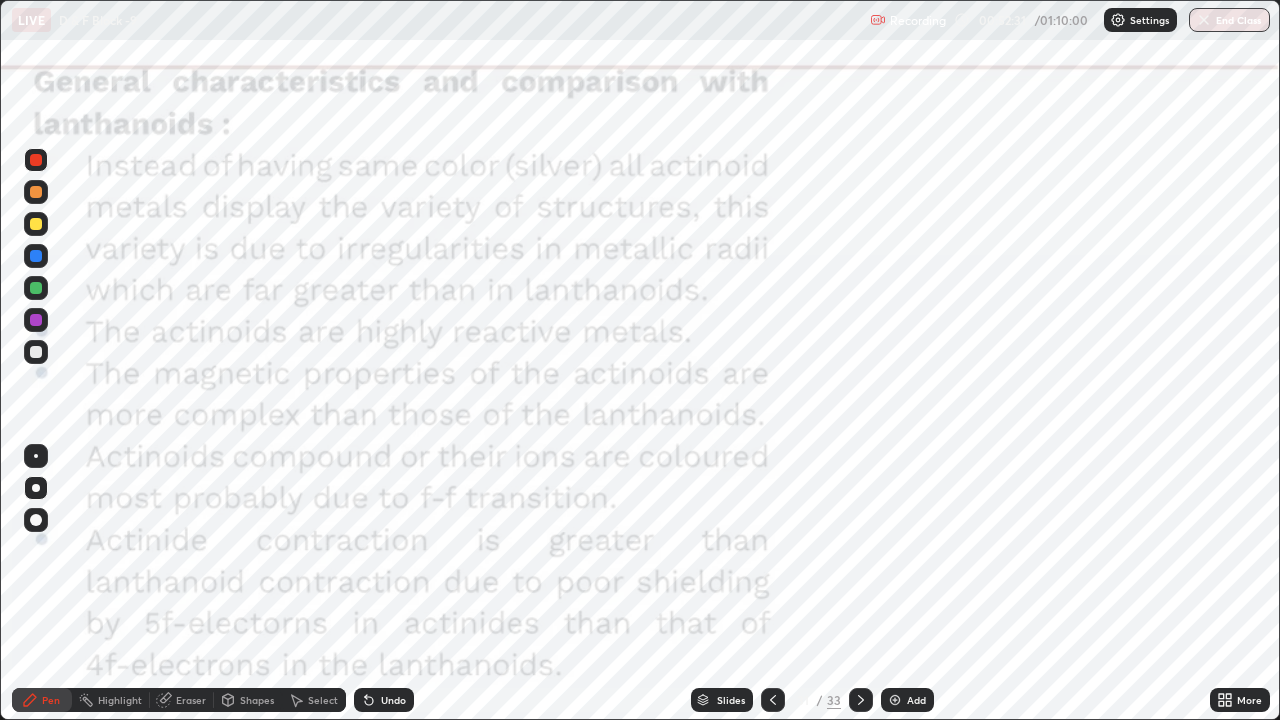 click 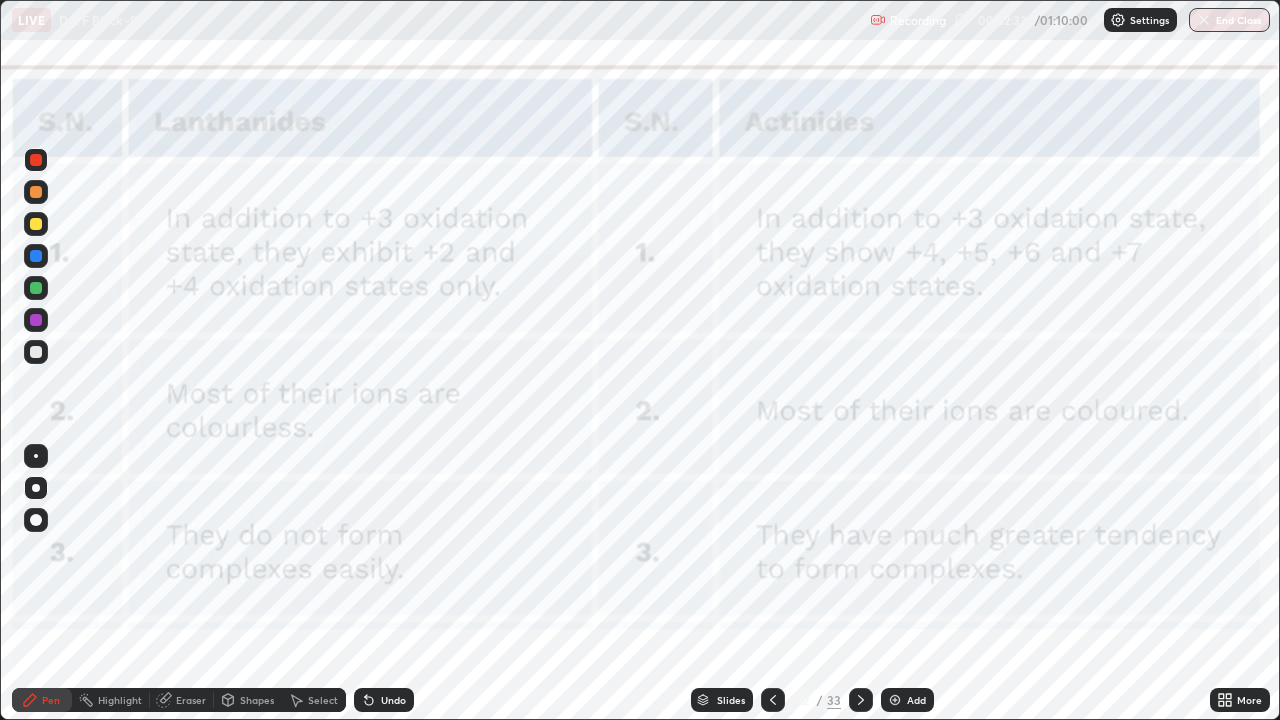 click 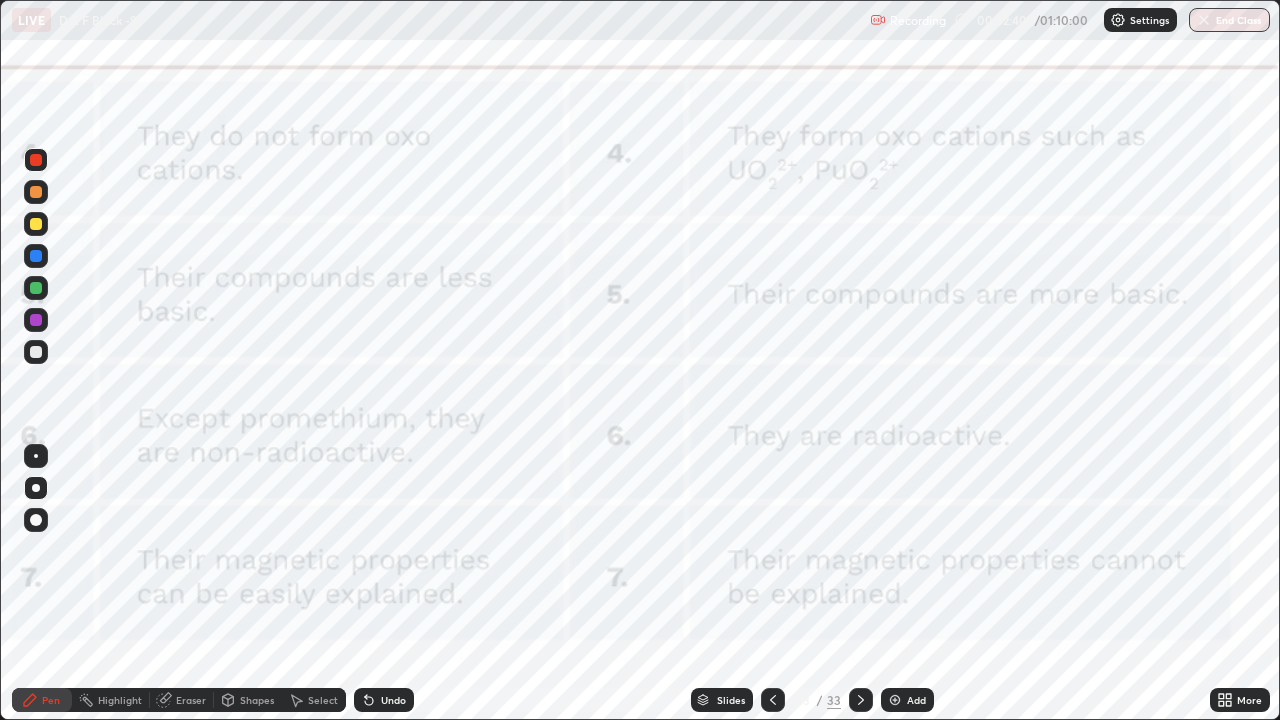 click at bounding box center [895, 700] 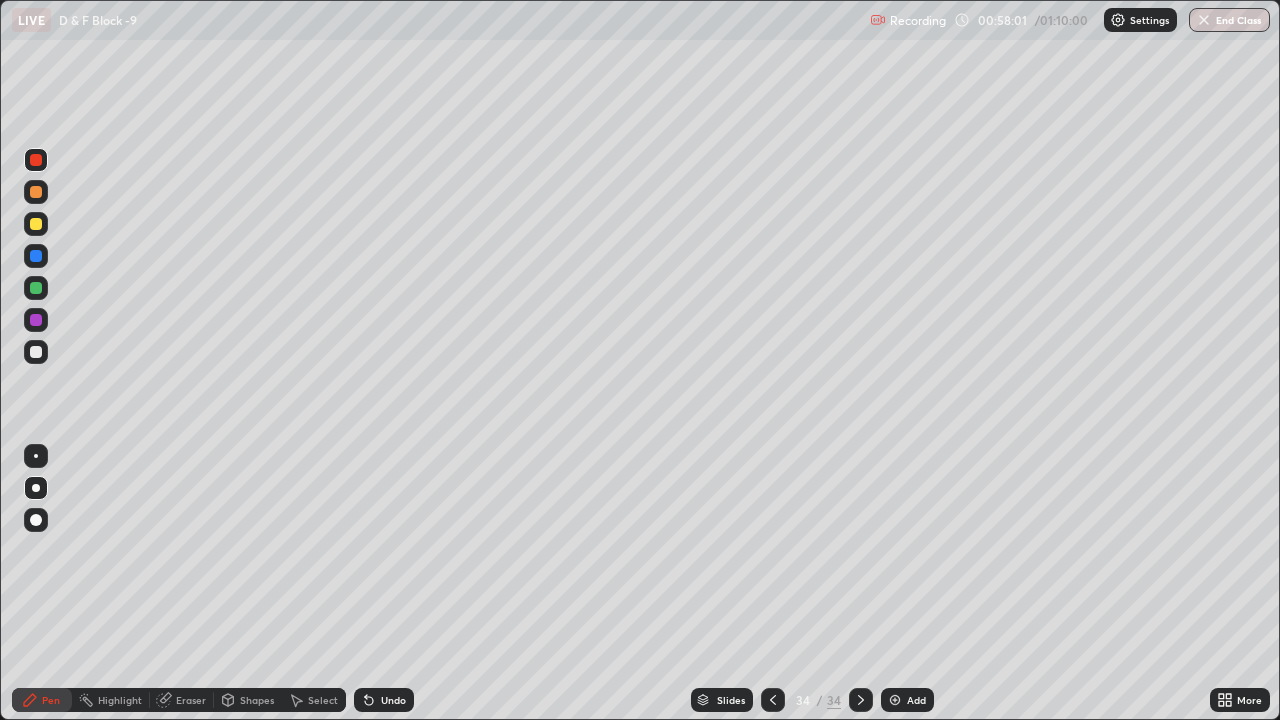 click at bounding box center [1204, 20] 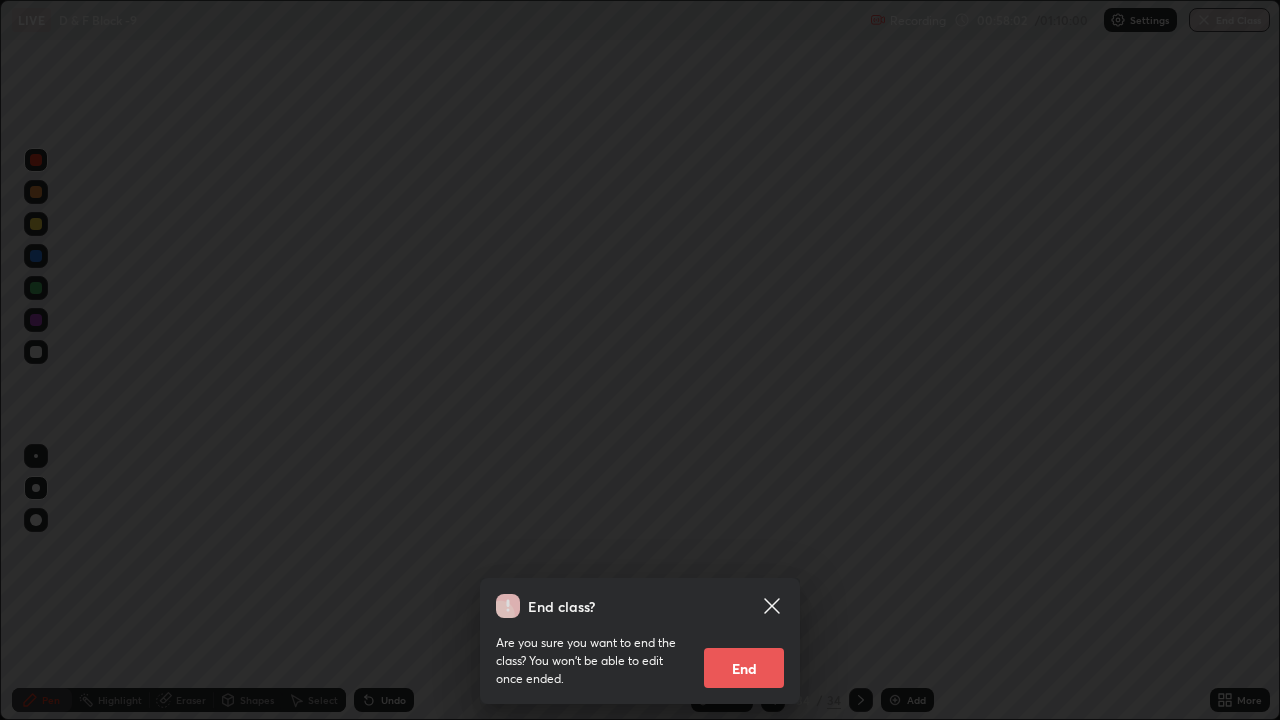 click on "End" at bounding box center (744, 668) 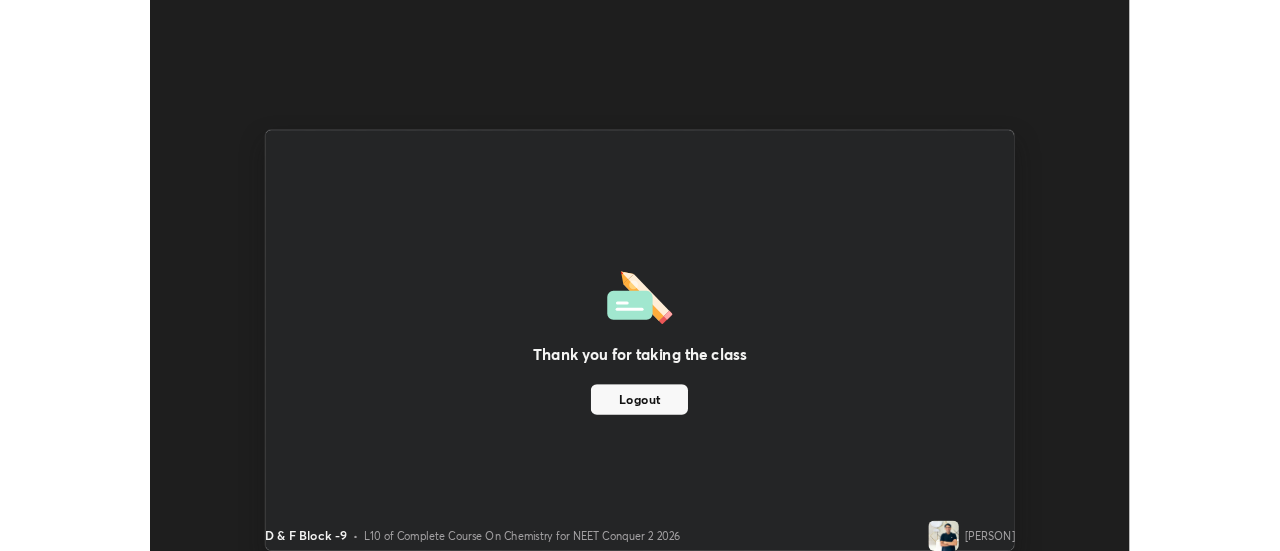 scroll, scrollTop: 551, scrollLeft: 1280, axis: both 